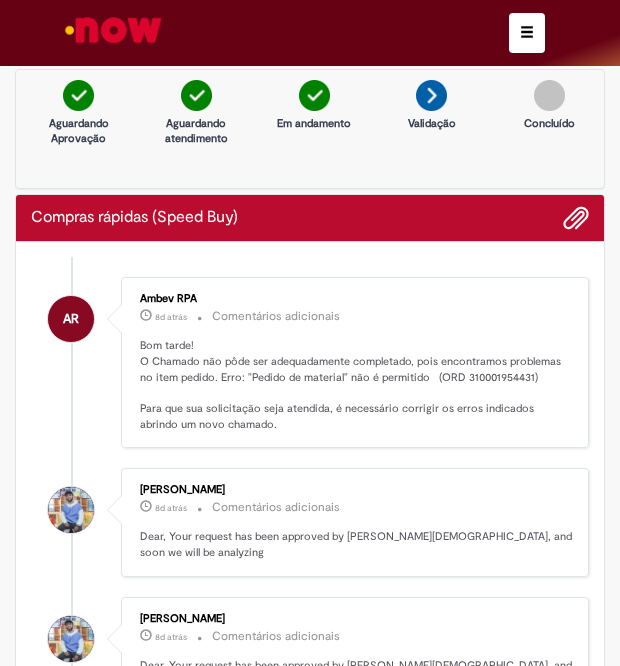 scroll, scrollTop: 0, scrollLeft: 0, axis: both 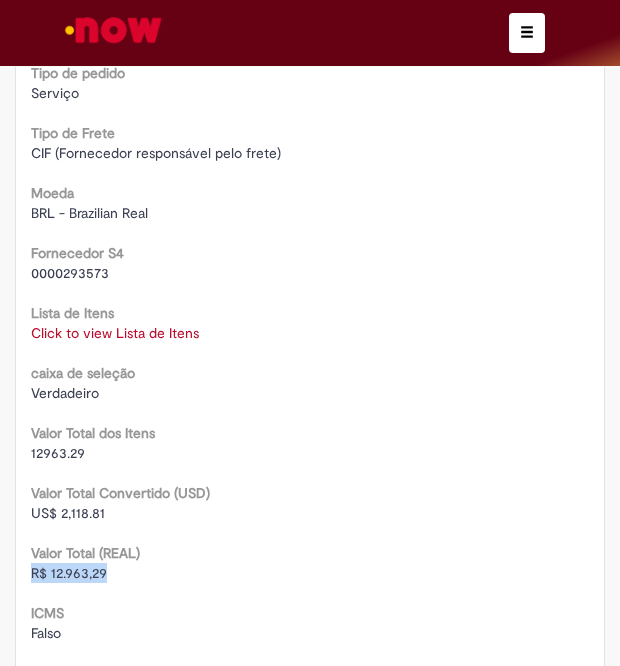 drag, startPoint x: 35, startPoint y: 571, endPoint x: 130, endPoint y: 579, distance: 95.33625 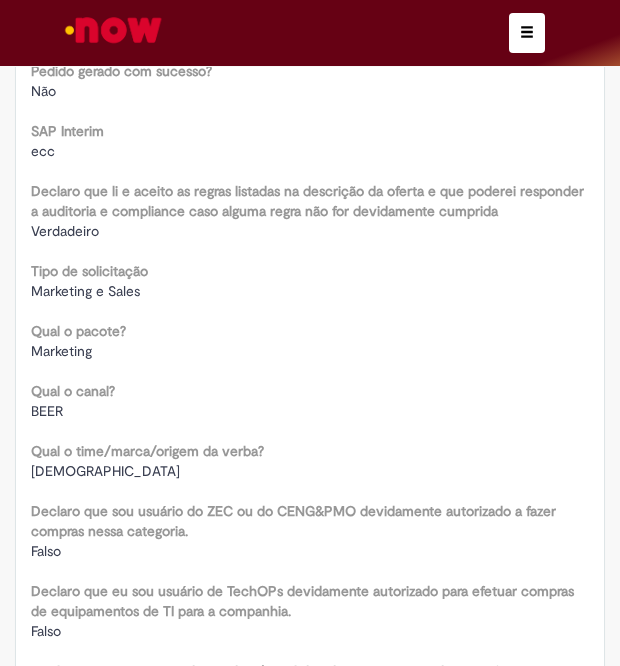 scroll, scrollTop: 2086, scrollLeft: 0, axis: vertical 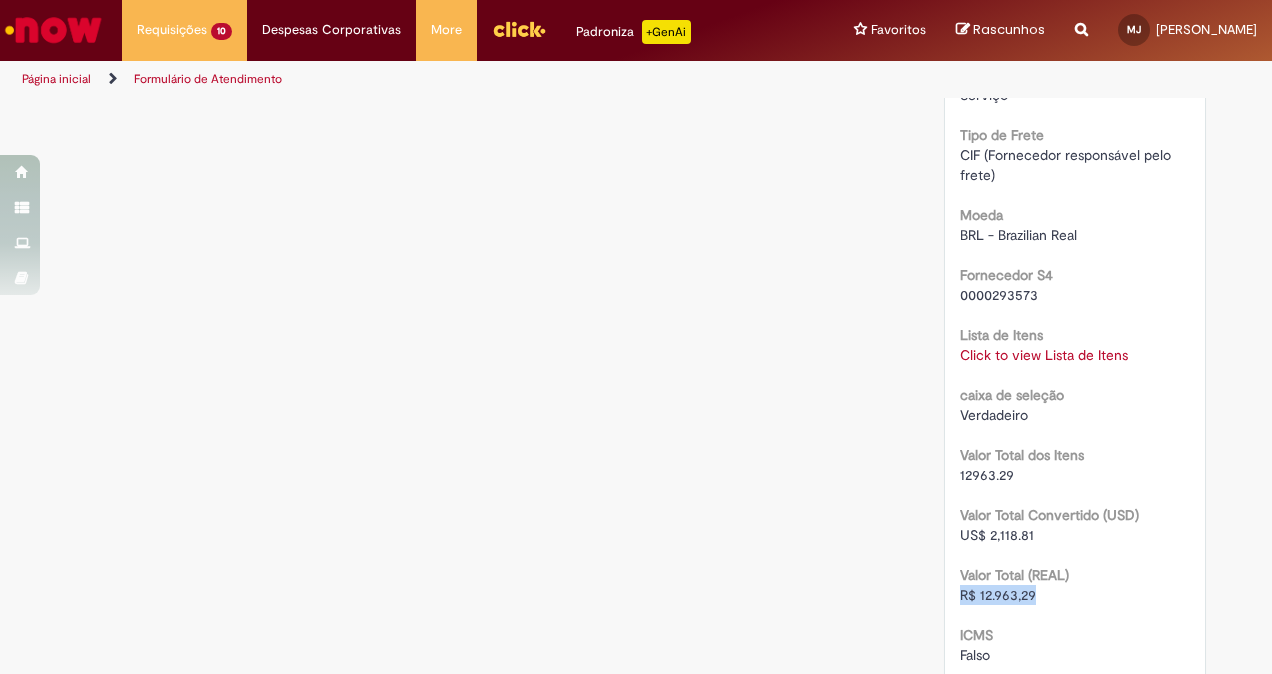 copy on "R$ 12.963,29" 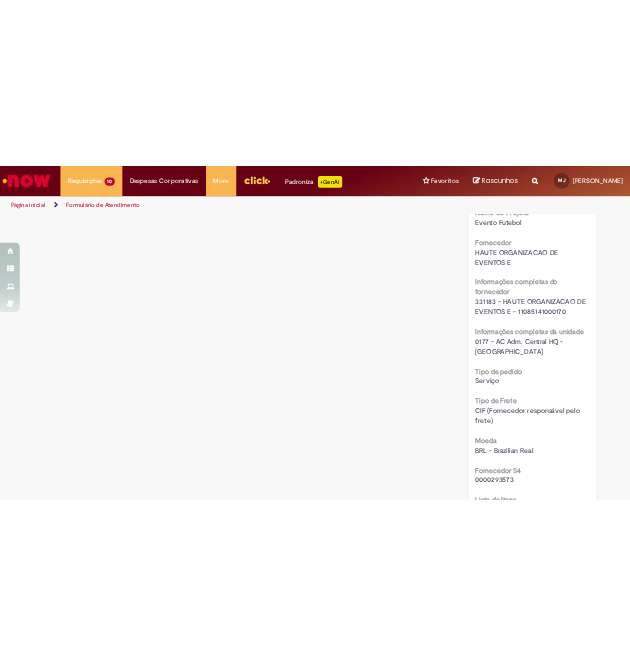 scroll, scrollTop: 1745, scrollLeft: 0, axis: vertical 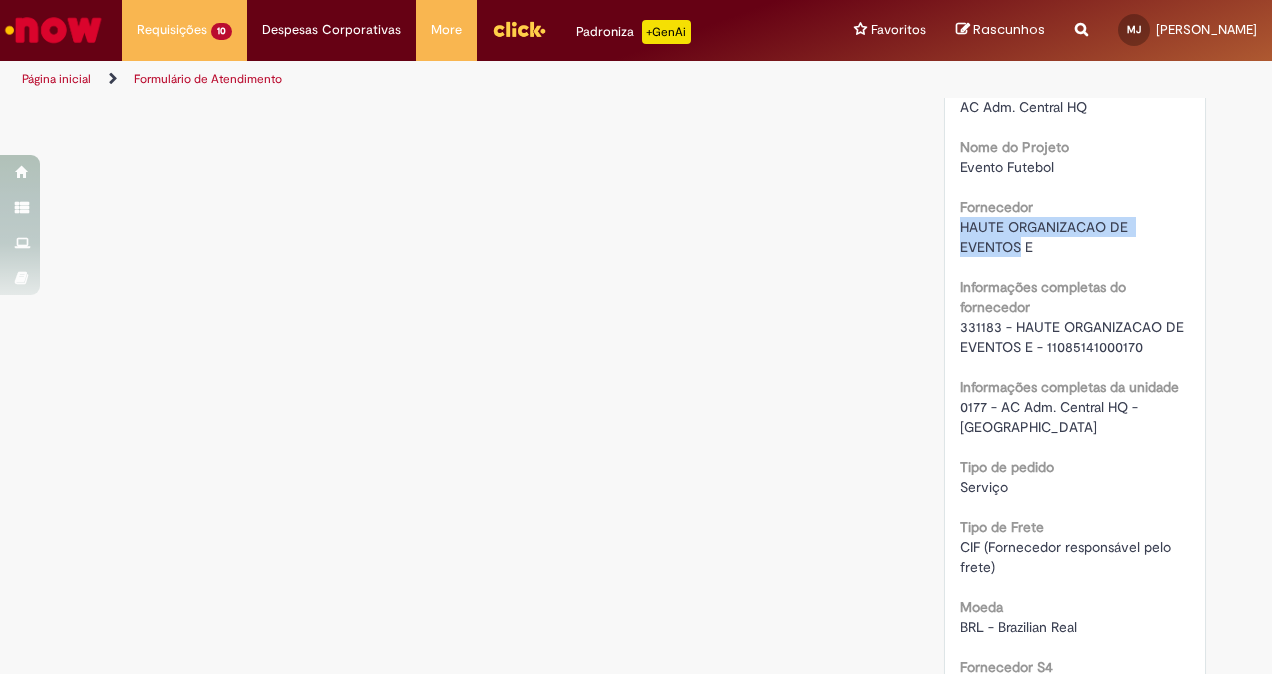 drag, startPoint x: 953, startPoint y: 220, endPoint x: 1015, endPoint y: 238, distance: 64.56005 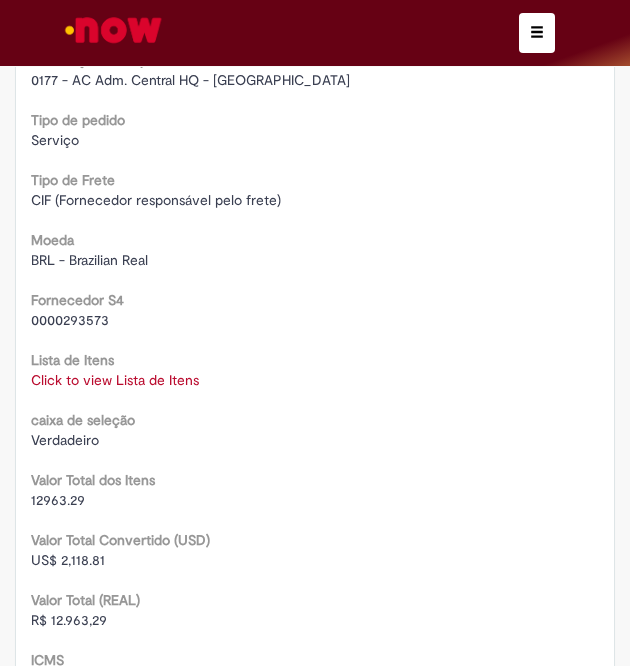 scroll, scrollTop: 3100, scrollLeft: 0, axis: vertical 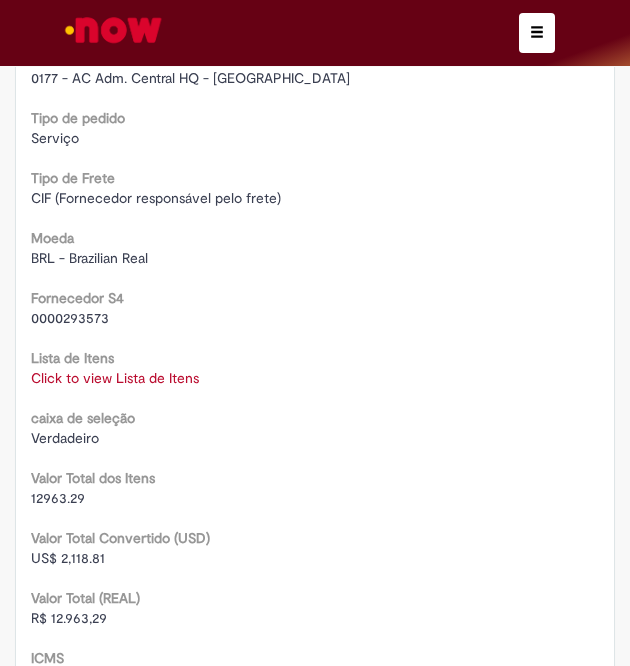 click on "Click to view Lista de Itens" at bounding box center (315, 378) 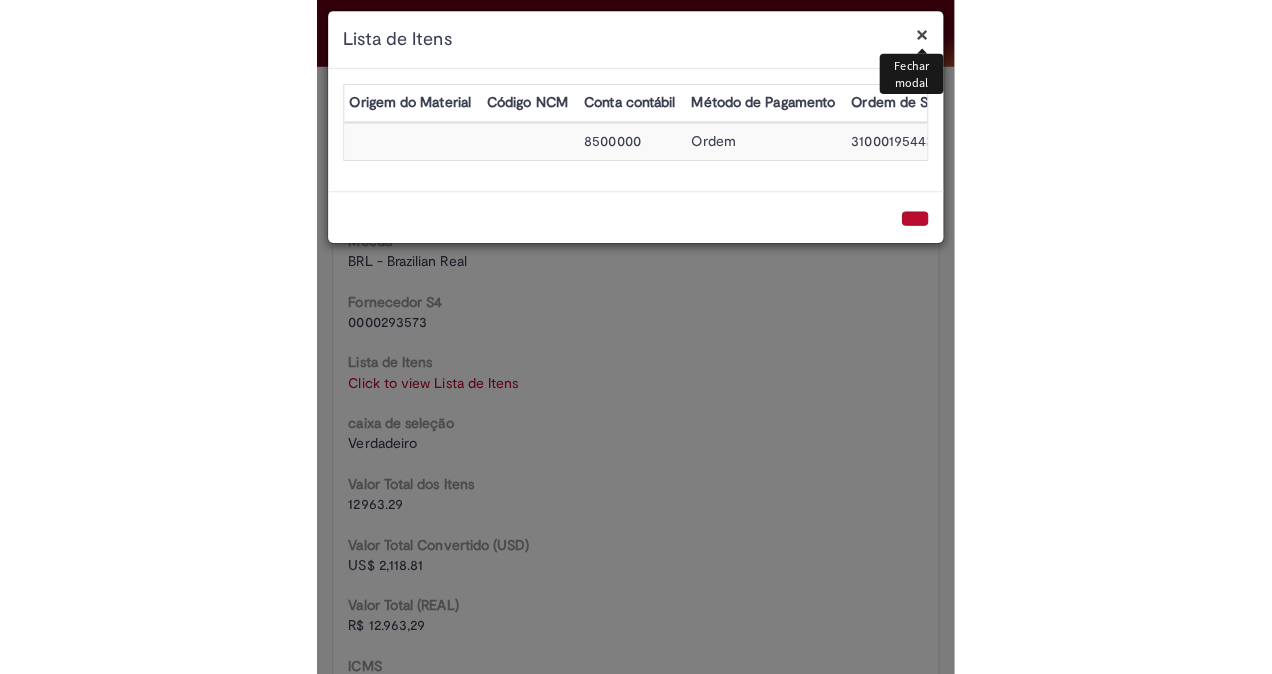 scroll, scrollTop: 0, scrollLeft: 944, axis: horizontal 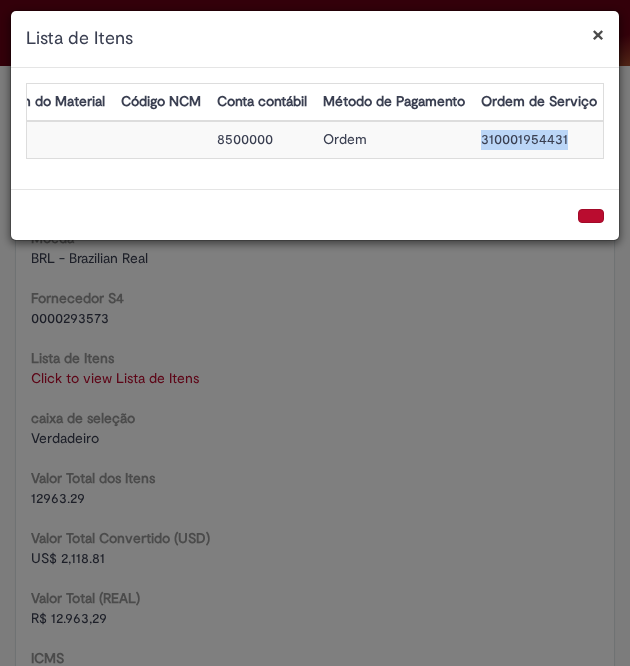 drag, startPoint x: 475, startPoint y: 138, endPoint x: 586, endPoint y: 135, distance: 111.040535 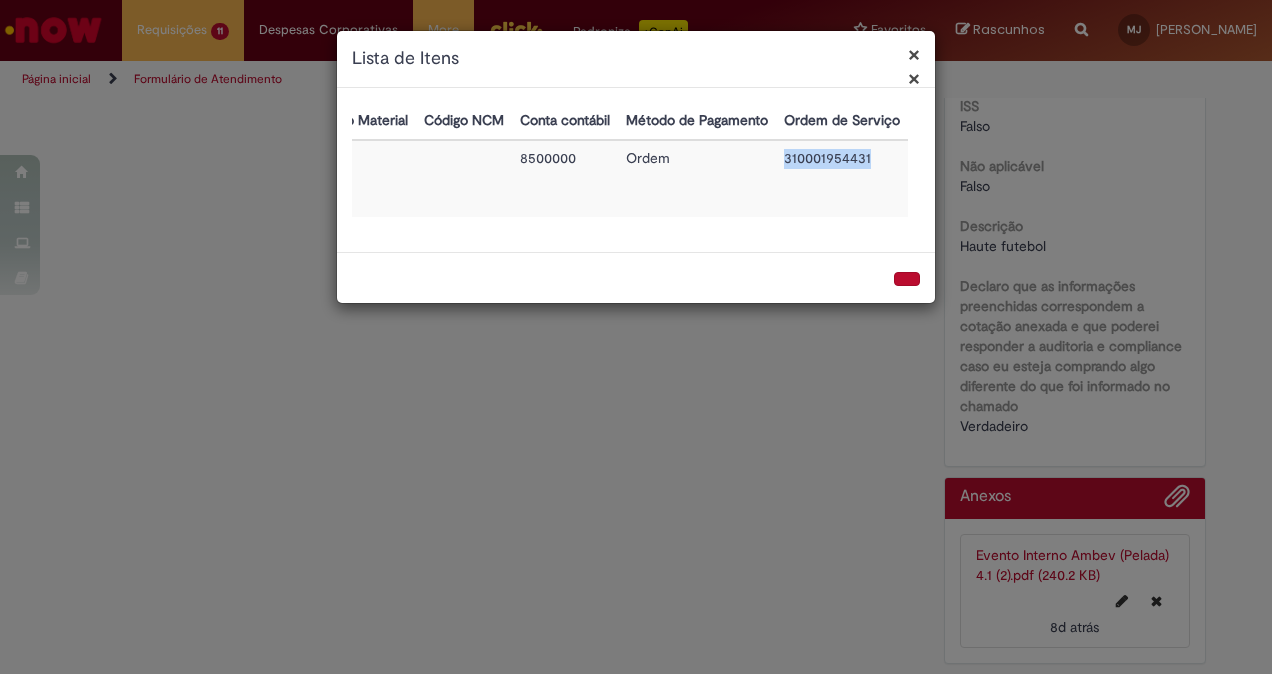 scroll, scrollTop: 2882, scrollLeft: 0, axis: vertical 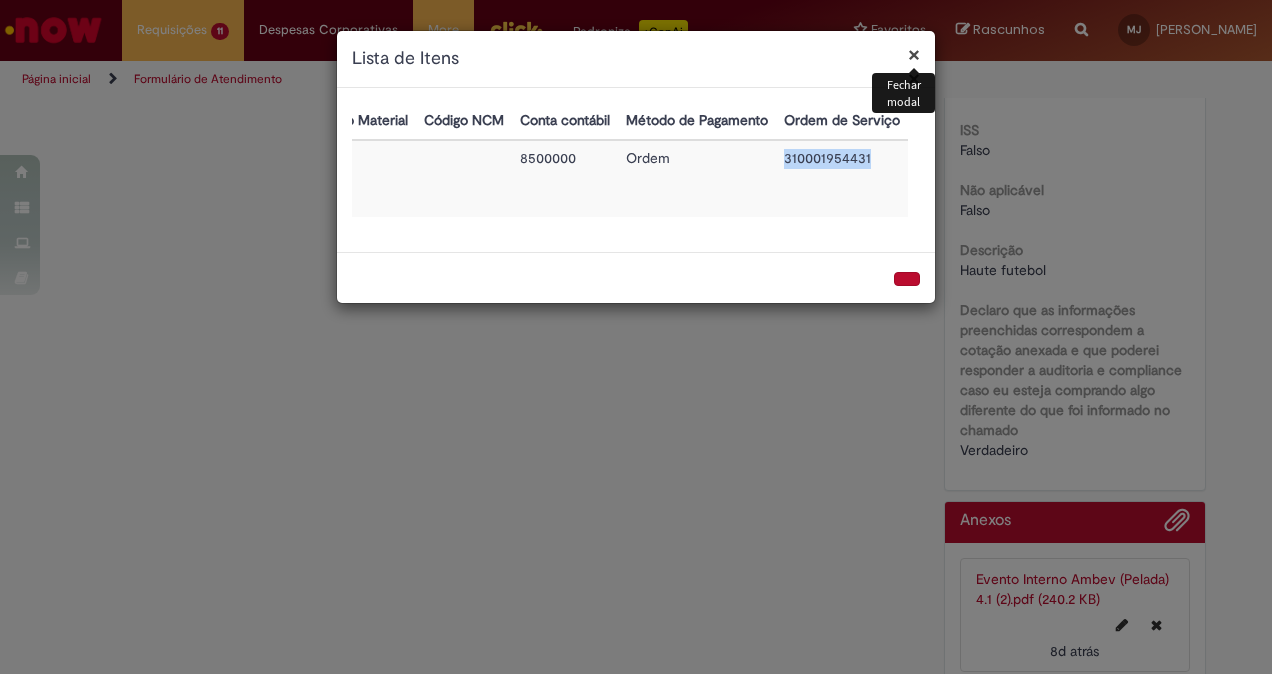 click on "×" at bounding box center [914, 54] 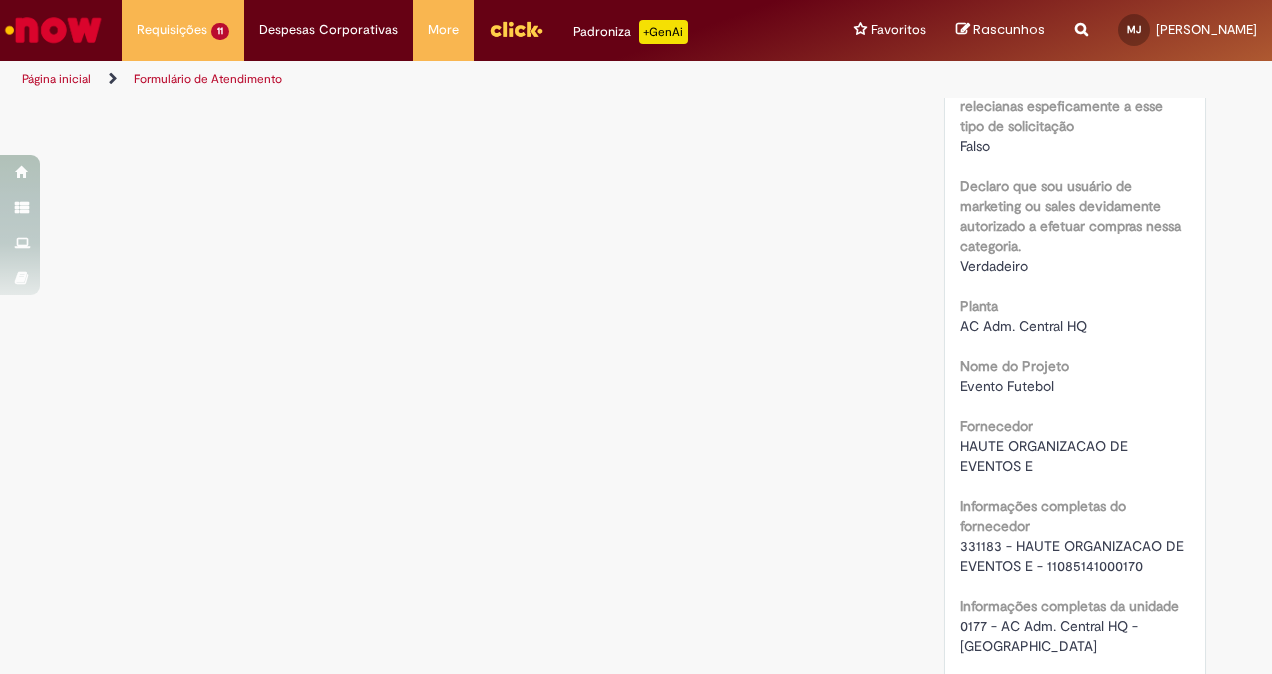 scroll, scrollTop: 1392, scrollLeft: 0, axis: vertical 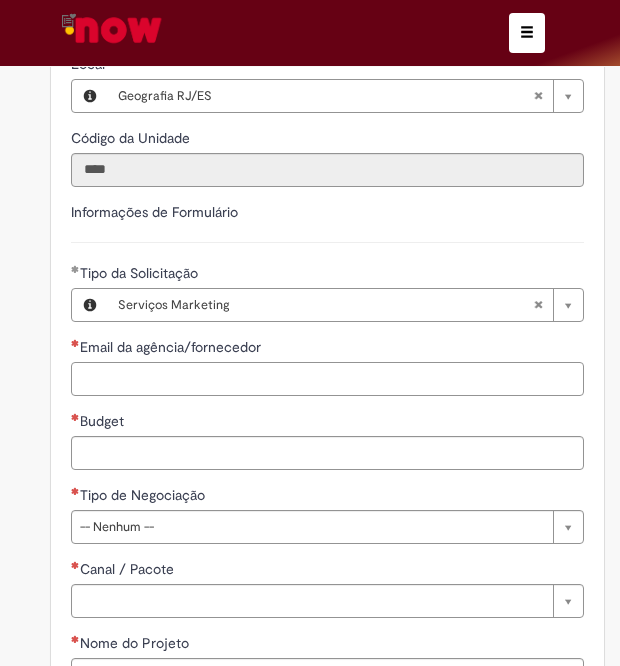 paste on "**********" 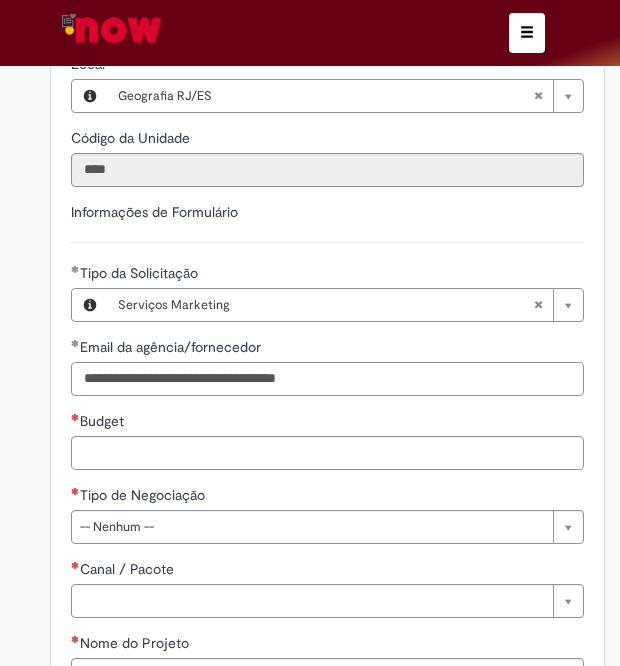type on "**********" 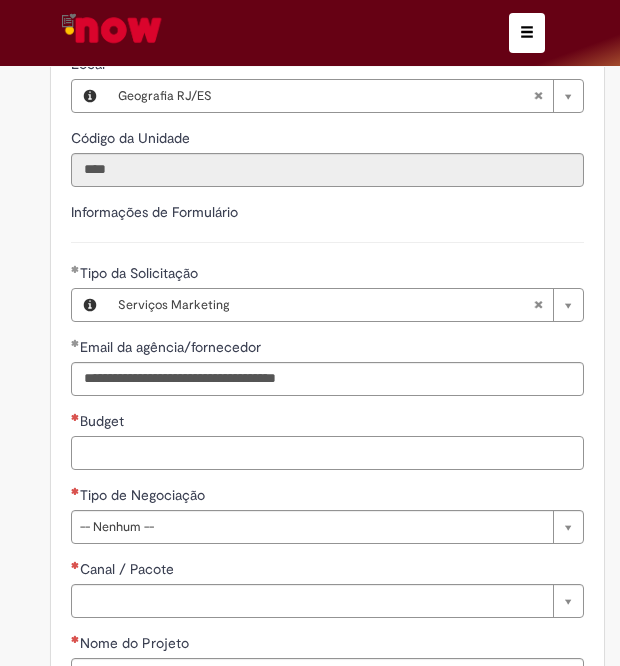click on "Budget" at bounding box center [327, 453] 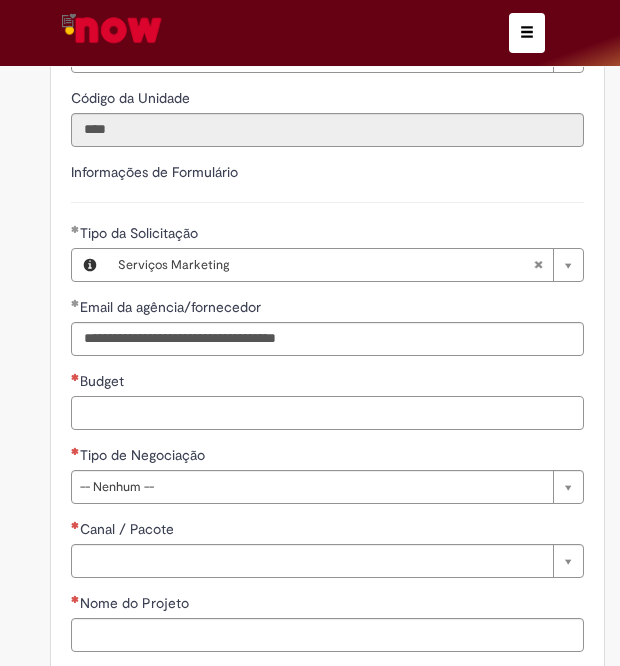 scroll, scrollTop: 1356, scrollLeft: 0, axis: vertical 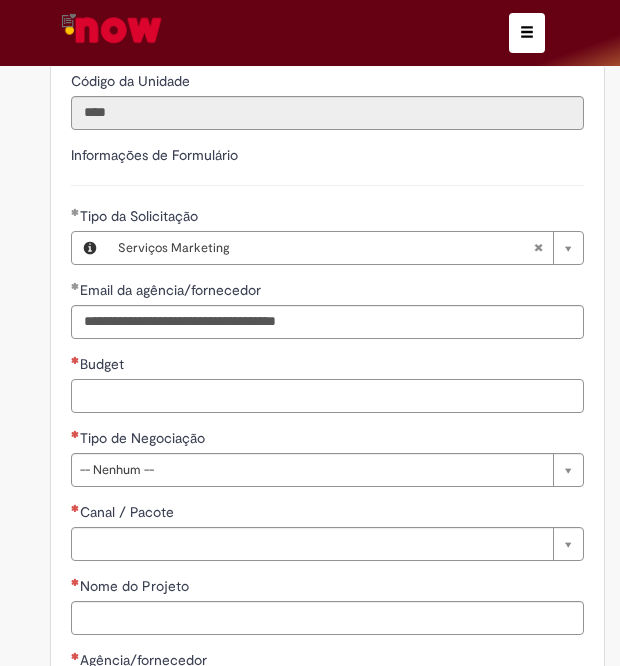 paste on "**********" 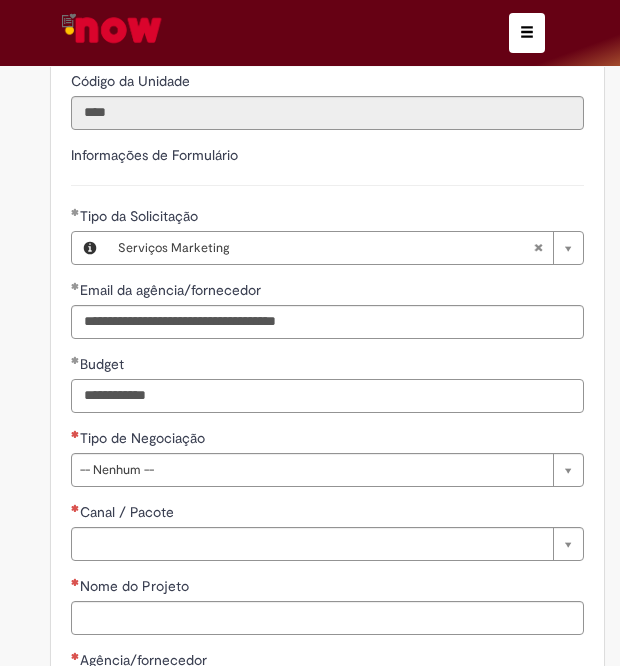 type on "**********" 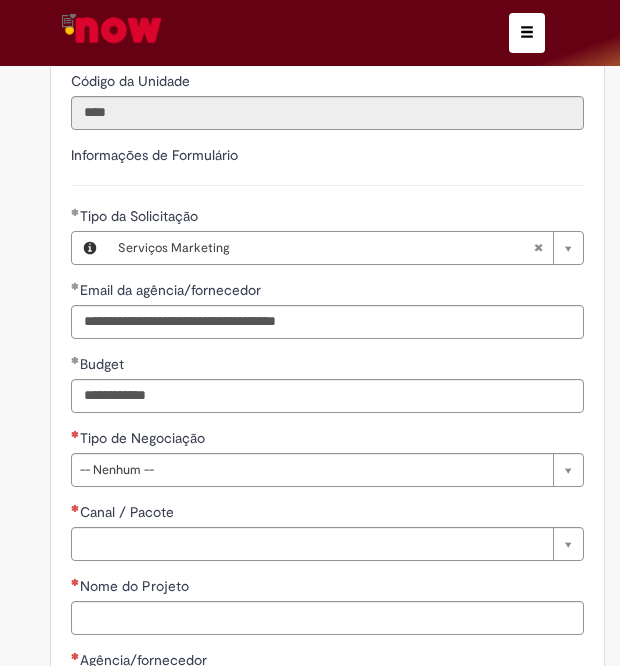 click on "Budget" at bounding box center (327, 366) 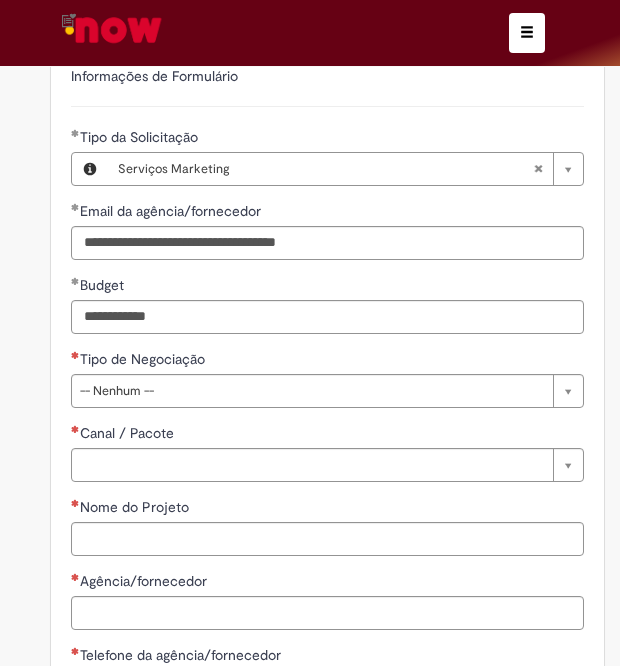 scroll, scrollTop: 1436, scrollLeft: 0, axis: vertical 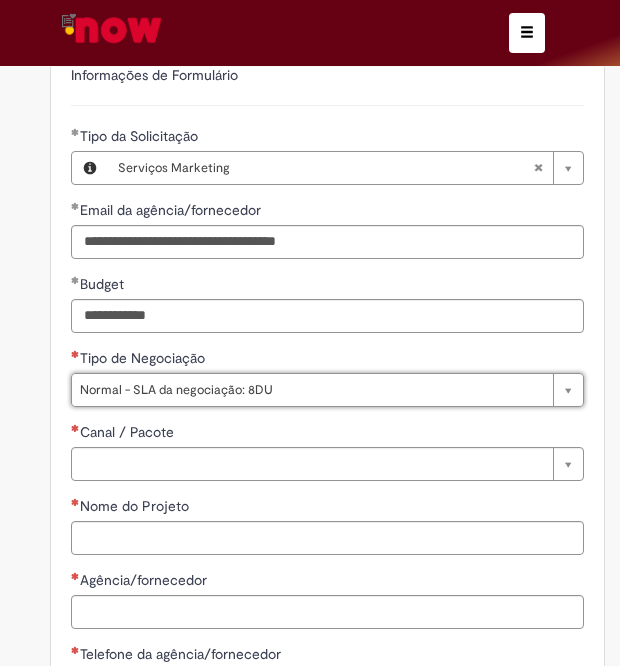 type on "**********" 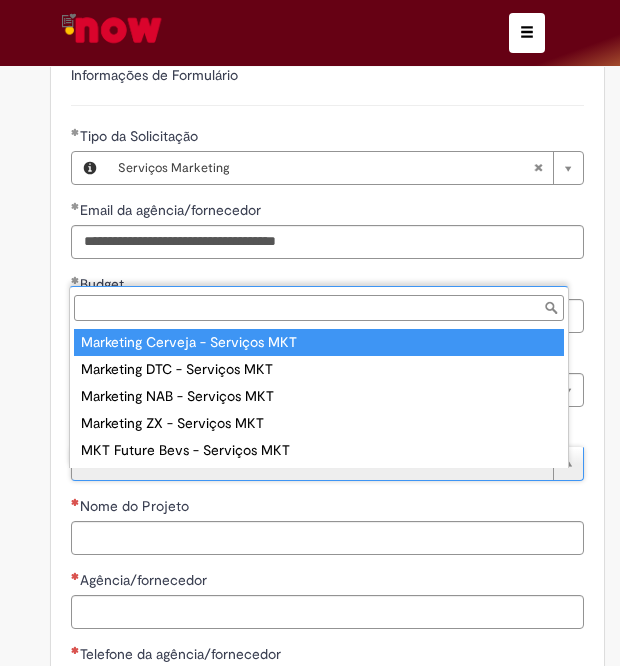type on "**********" 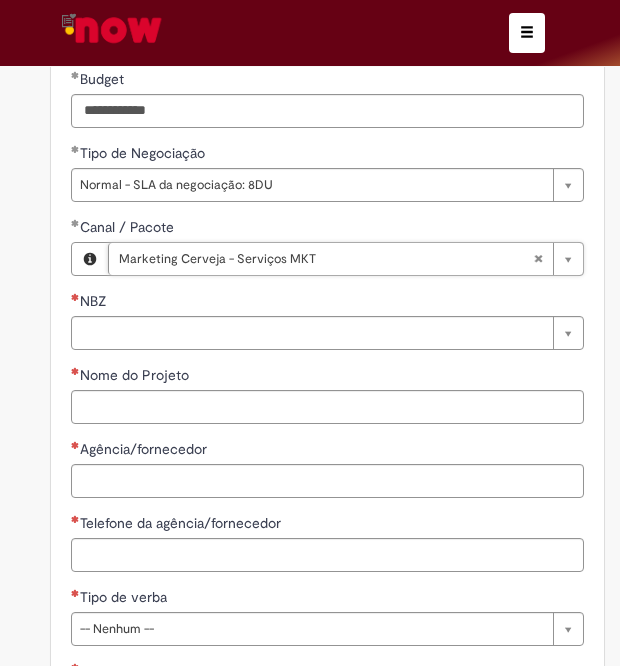 scroll, scrollTop: 1643, scrollLeft: 0, axis: vertical 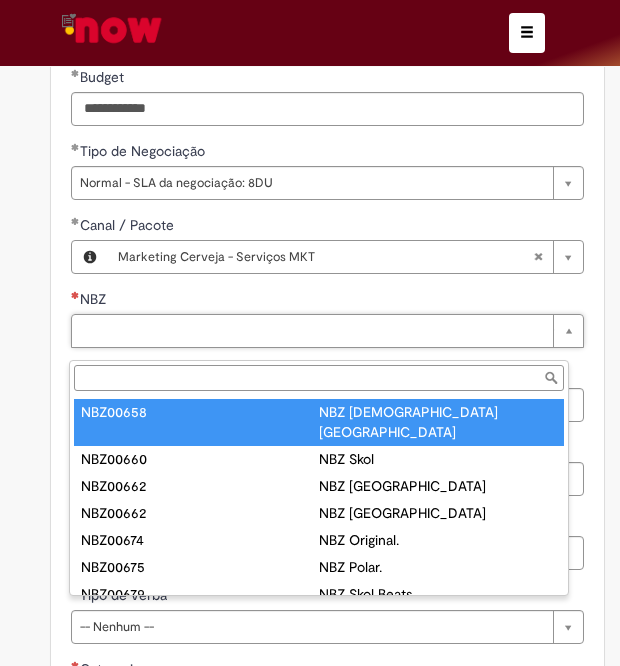 type on "********" 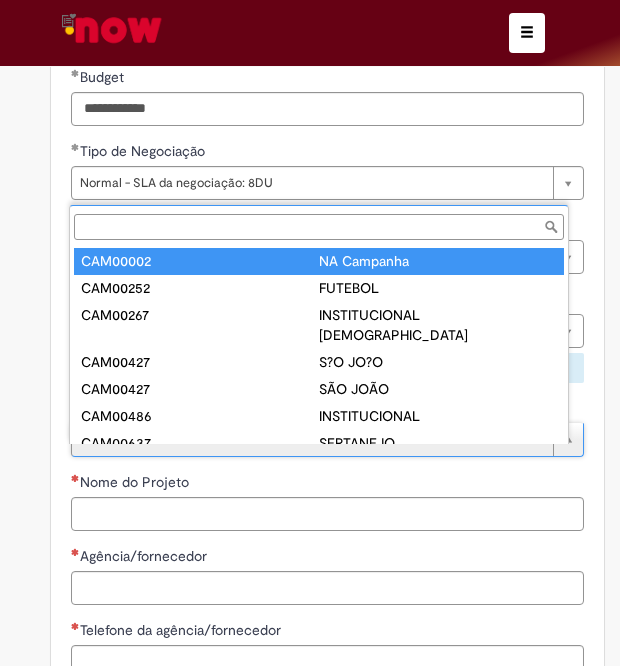 type on "********" 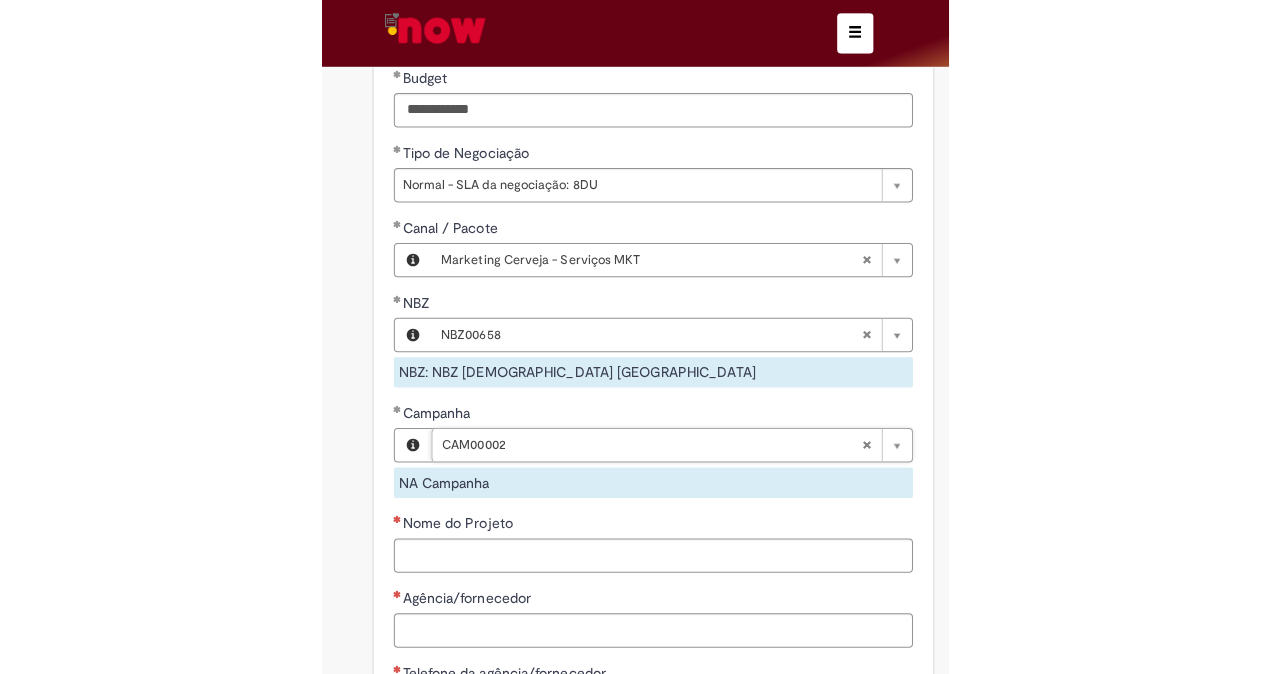 scroll, scrollTop: 1755, scrollLeft: 0, axis: vertical 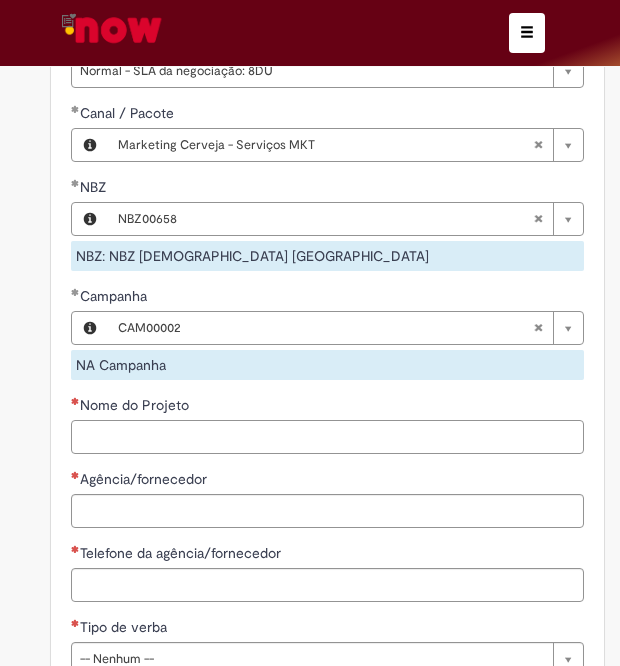 click on "Nome do Projeto" at bounding box center [327, 437] 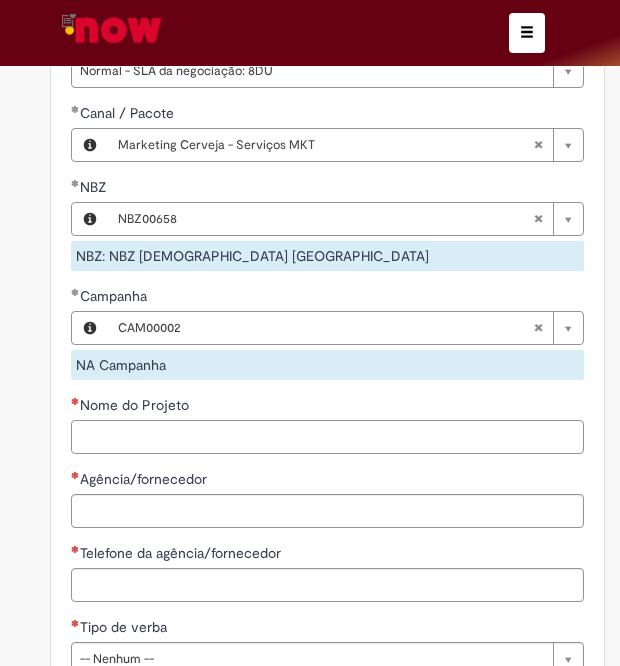 type on "**********" 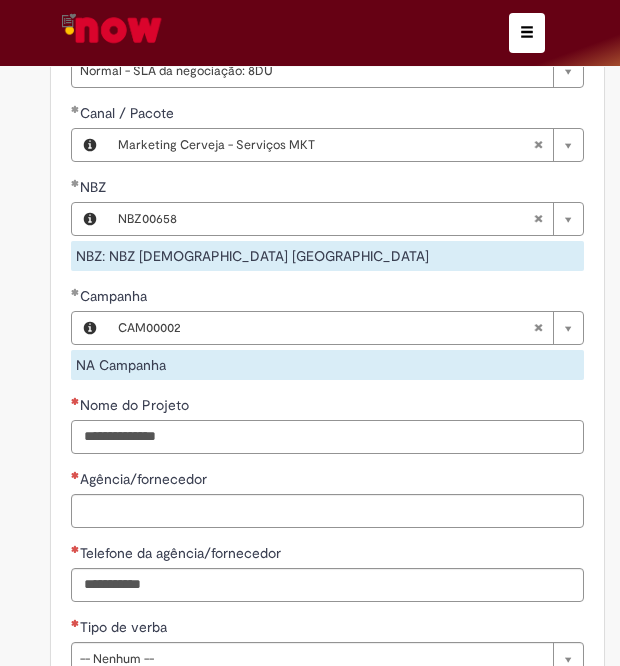 type on "**********" 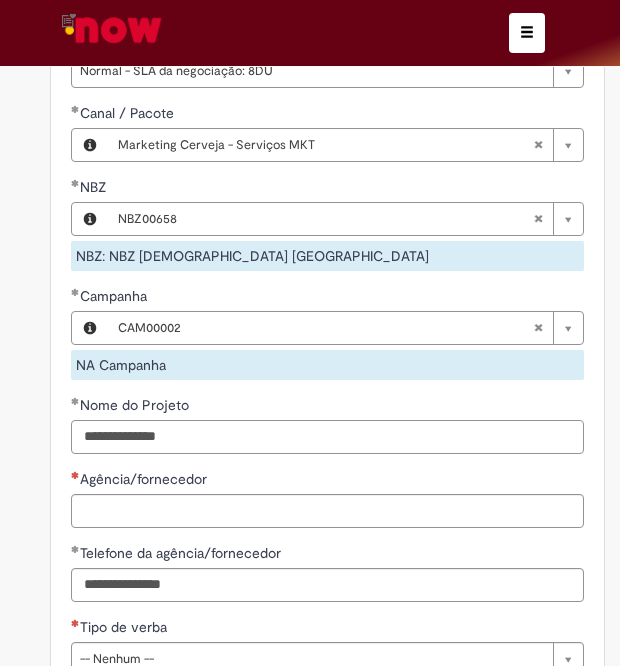 type on "**********" 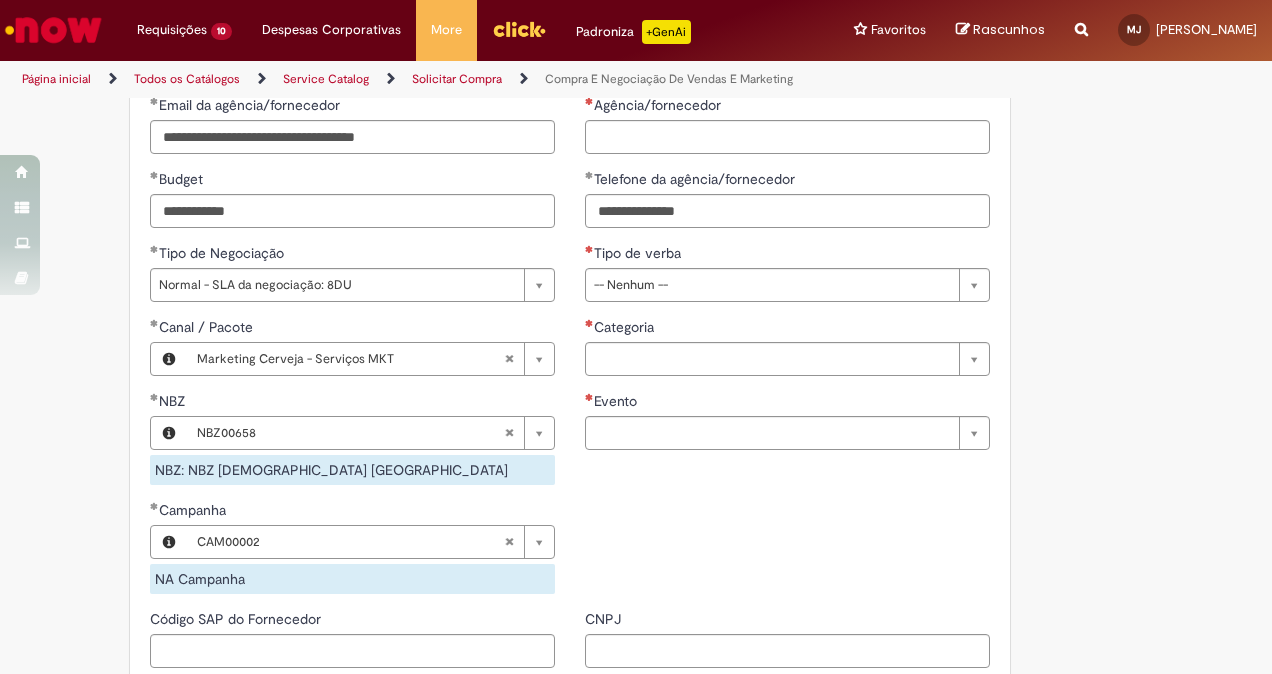 scroll, scrollTop: 1044, scrollLeft: 0, axis: vertical 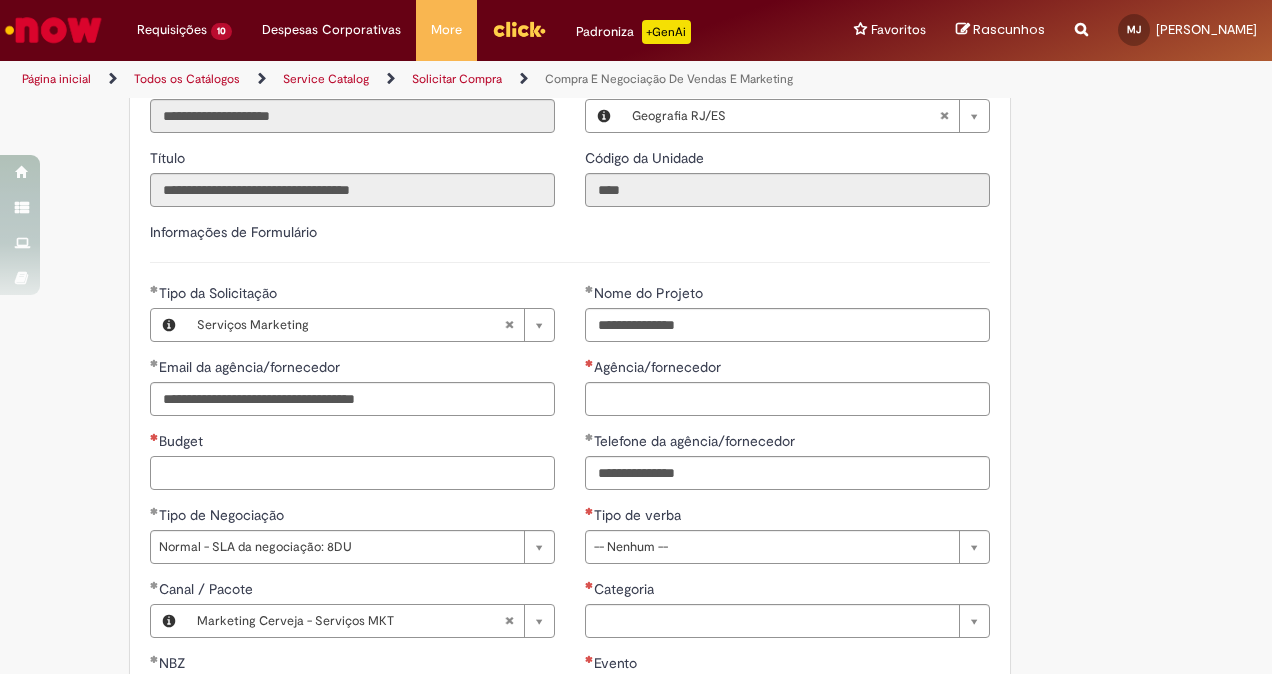 type 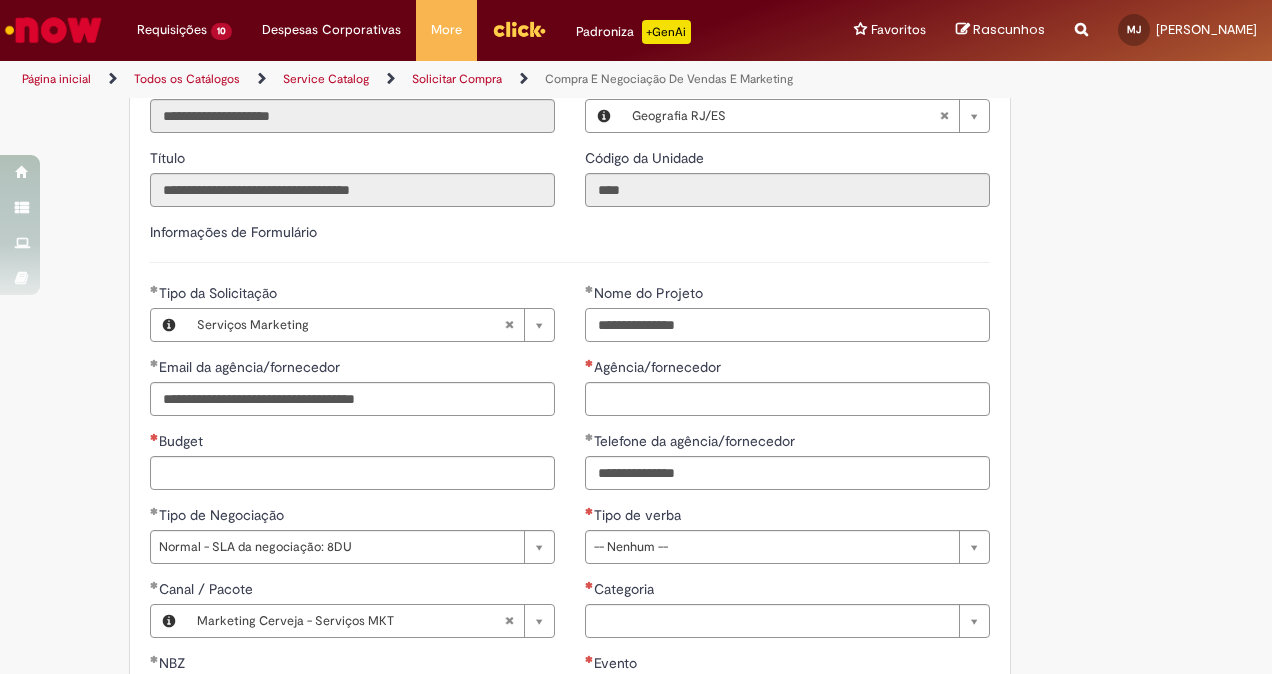 drag, startPoint x: 586, startPoint y: 304, endPoint x: 940, endPoint y: 325, distance: 354.62234 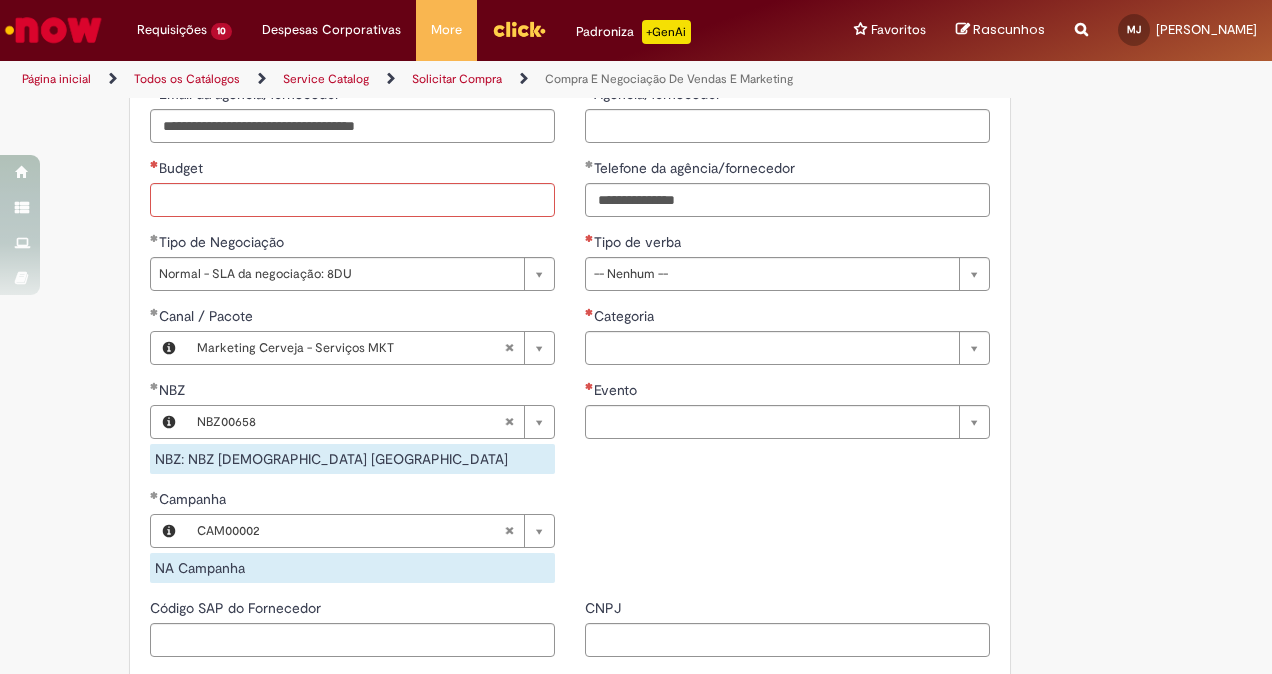 scroll, scrollTop: 1056, scrollLeft: 0, axis: vertical 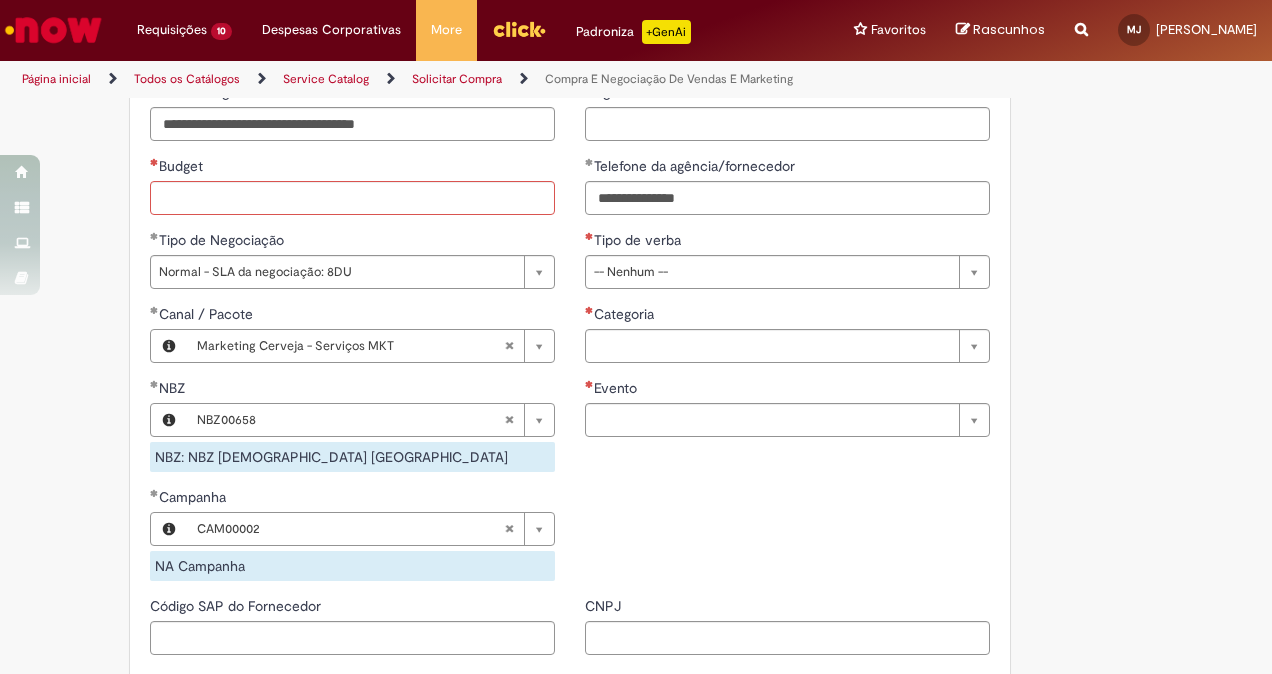 type 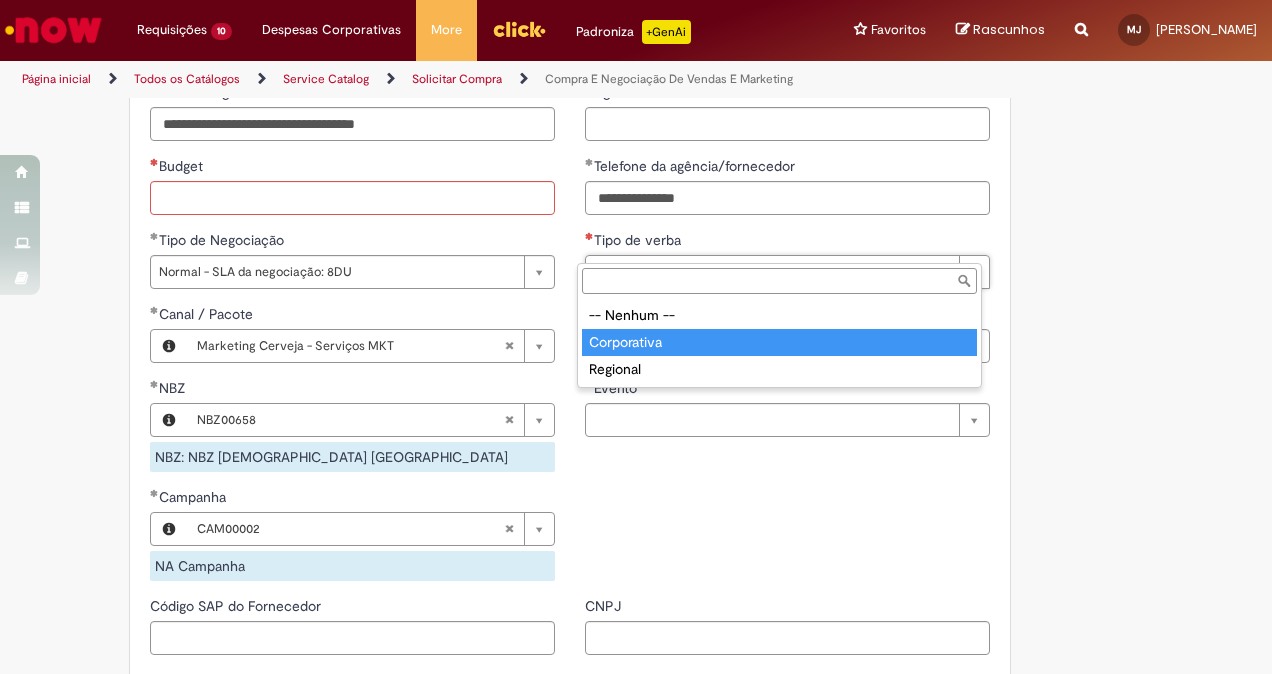 type on "**********" 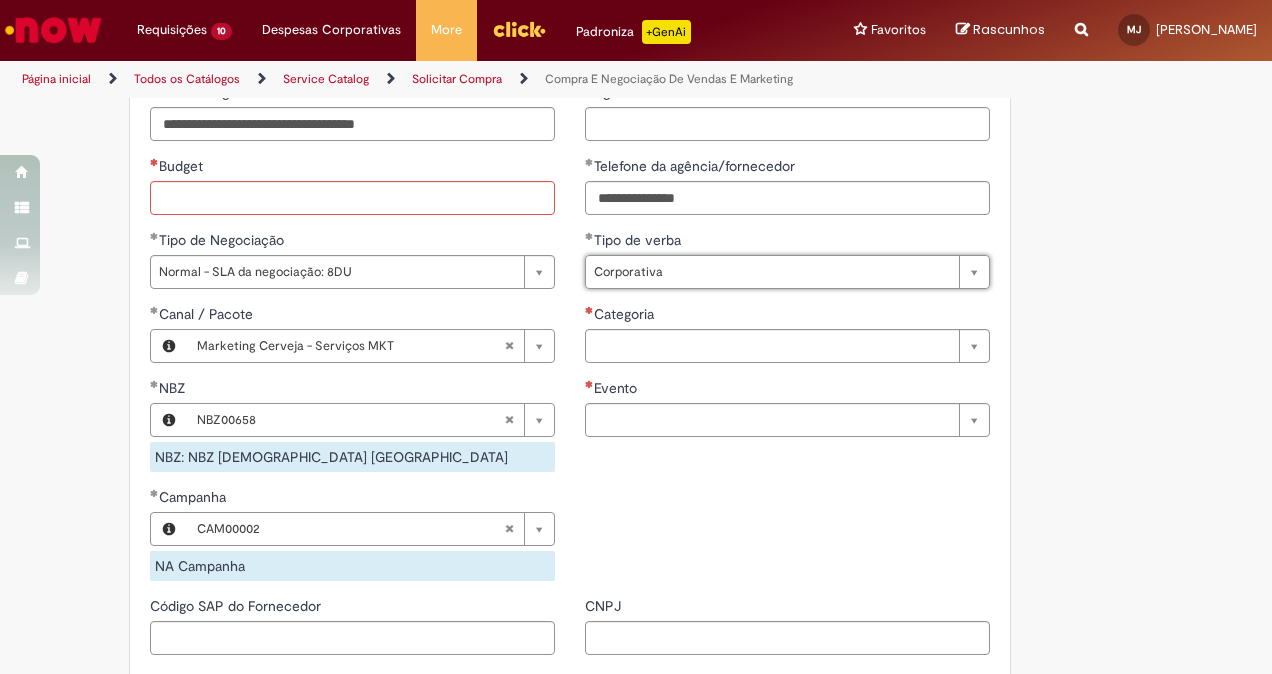 click on "Categoria" at bounding box center [626, 314] 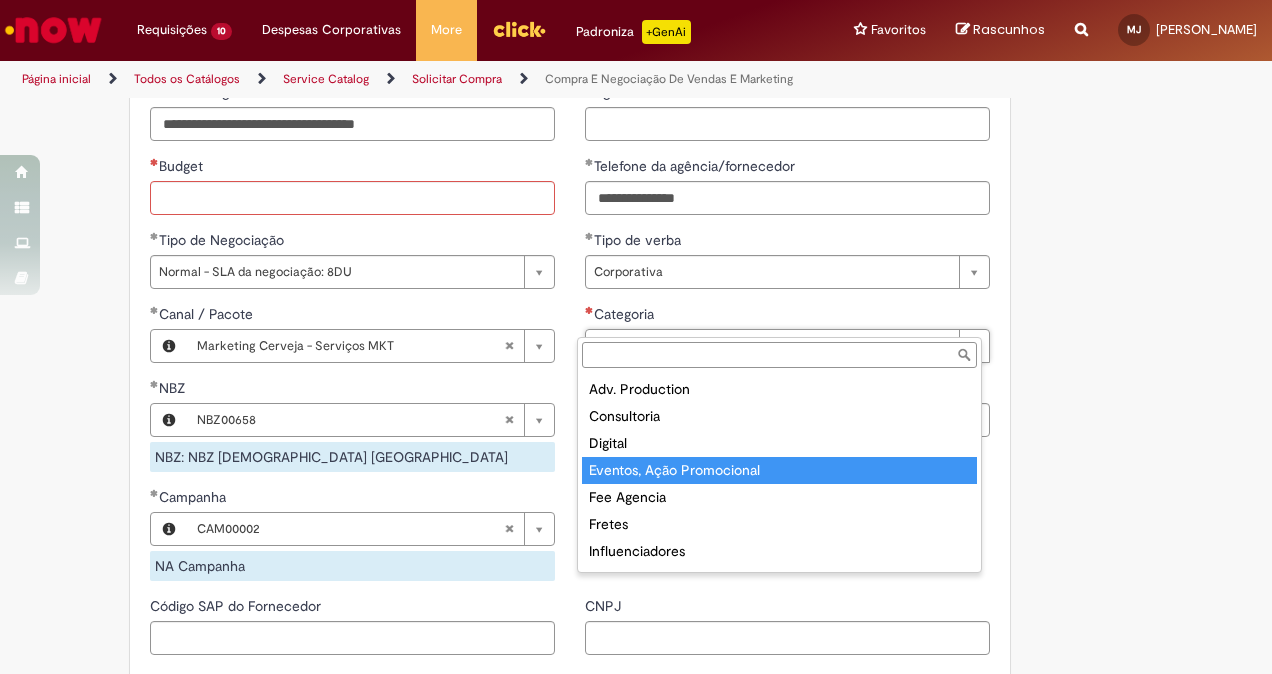 type on "**********" 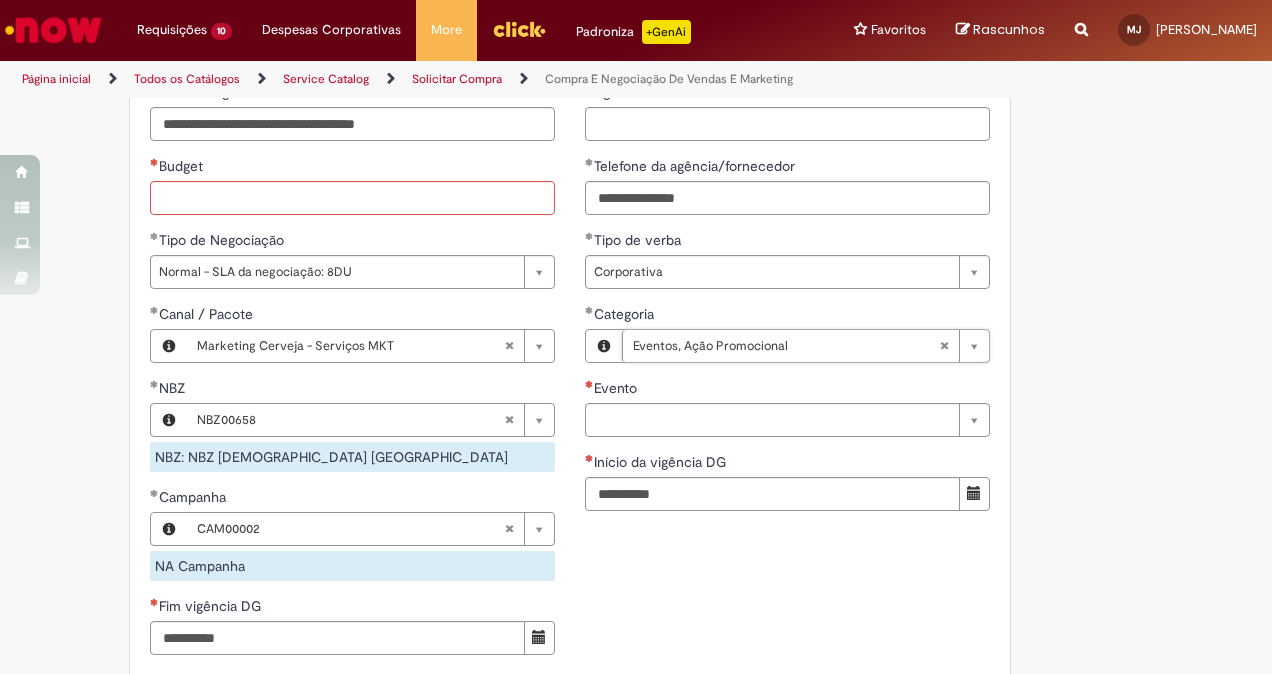 scroll, scrollTop: 1085, scrollLeft: 0, axis: vertical 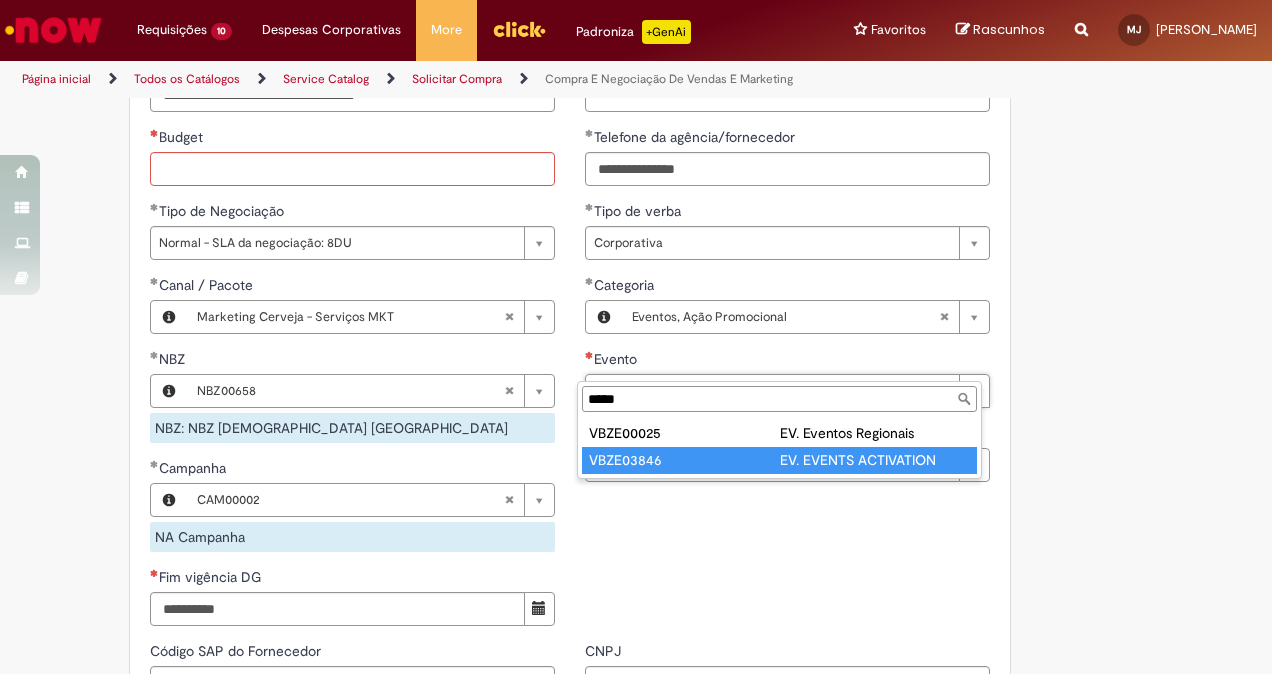 type on "*****" 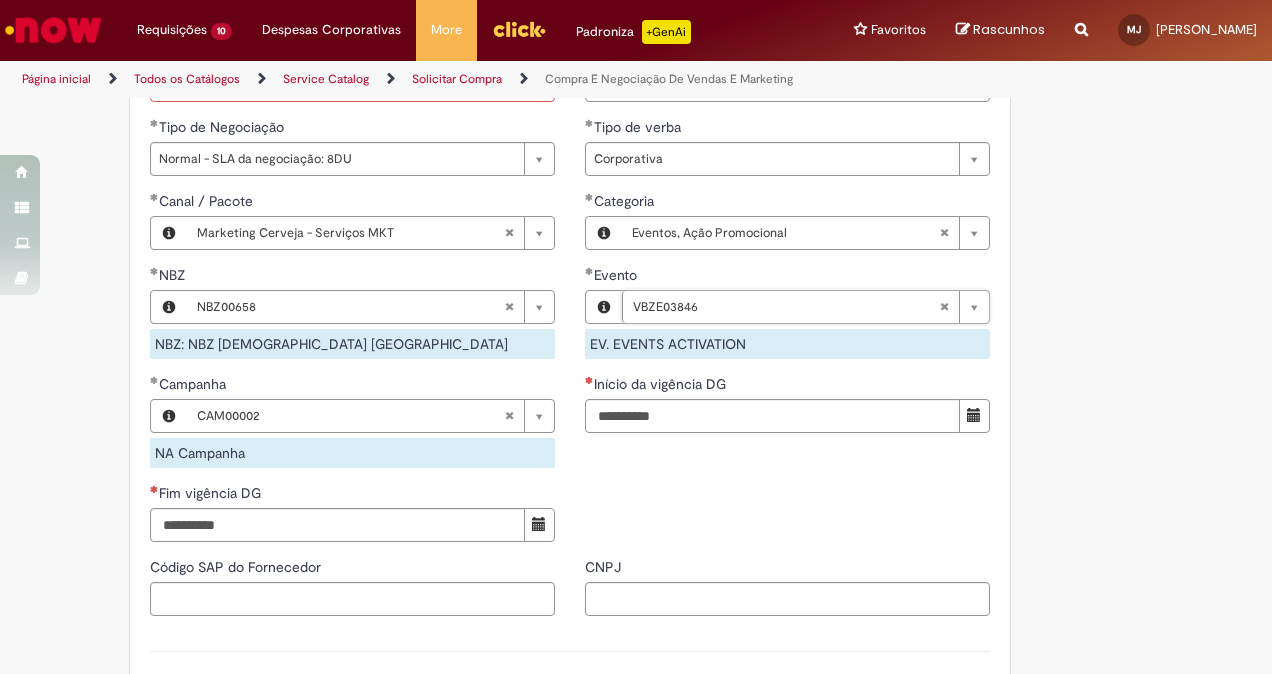 scroll, scrollTop: 1168, scrollLeft: 0, axis: vertical 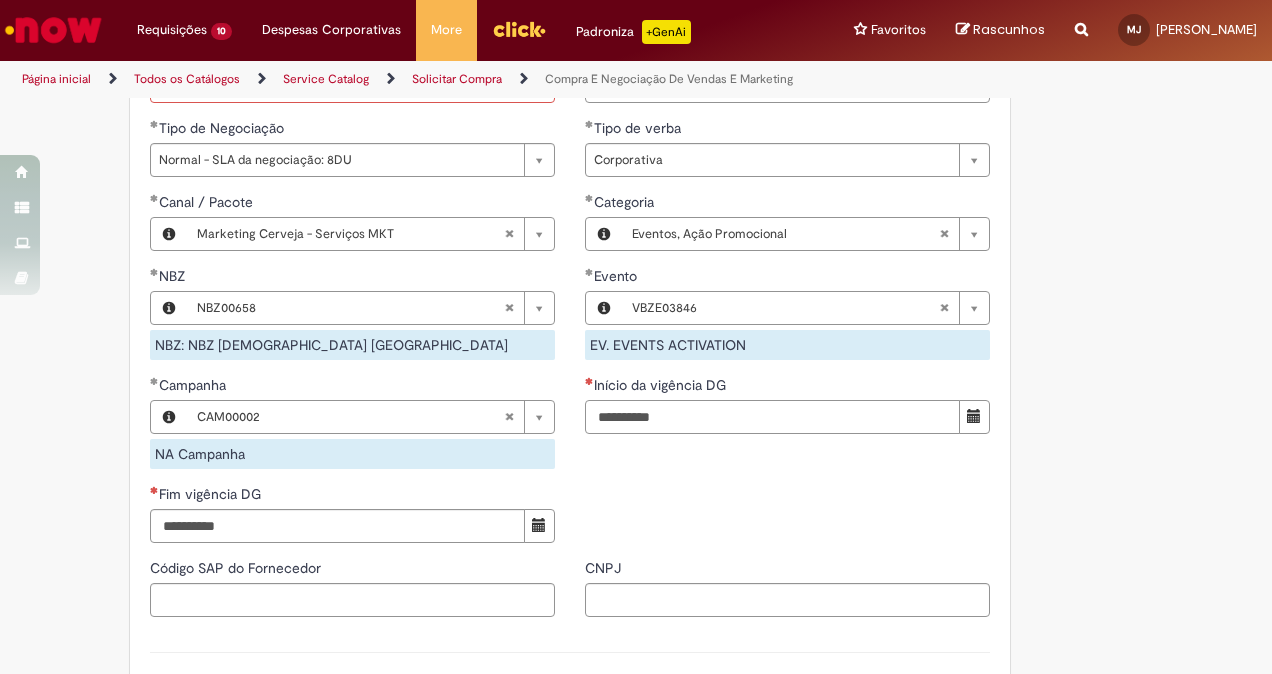 click on "Início da vigência DG" at bounding box center (772, 417) 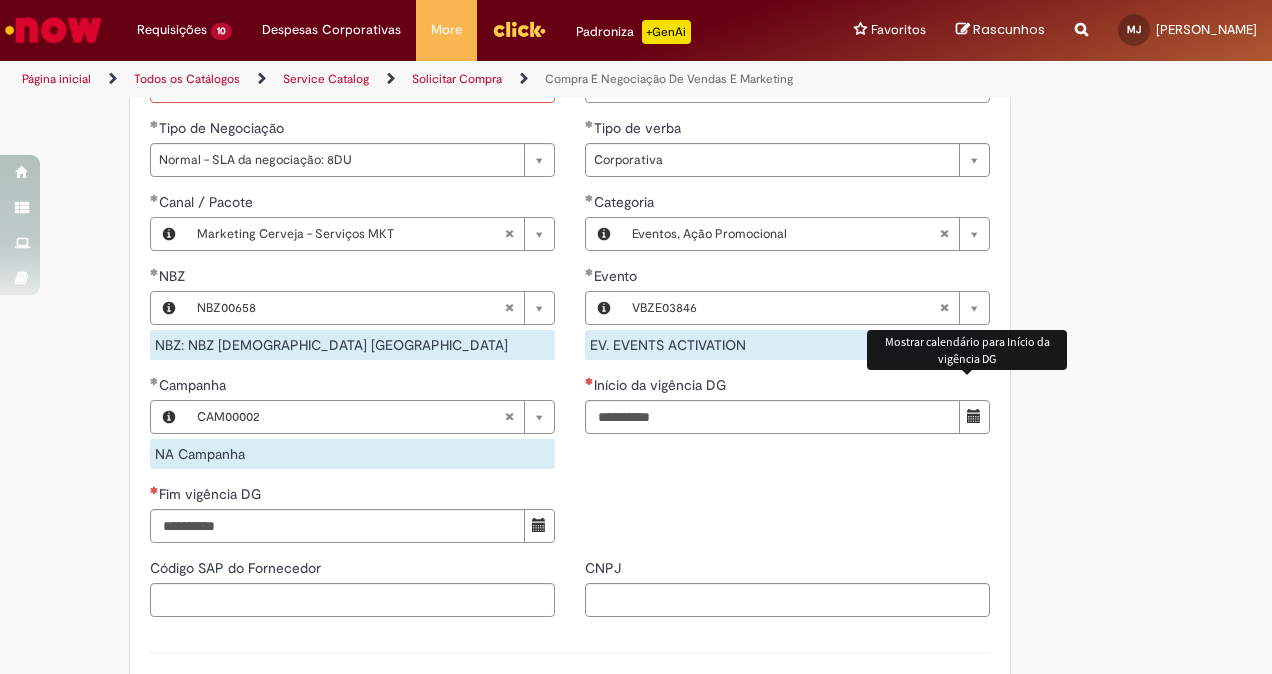 click at bounding box center (974, 416) 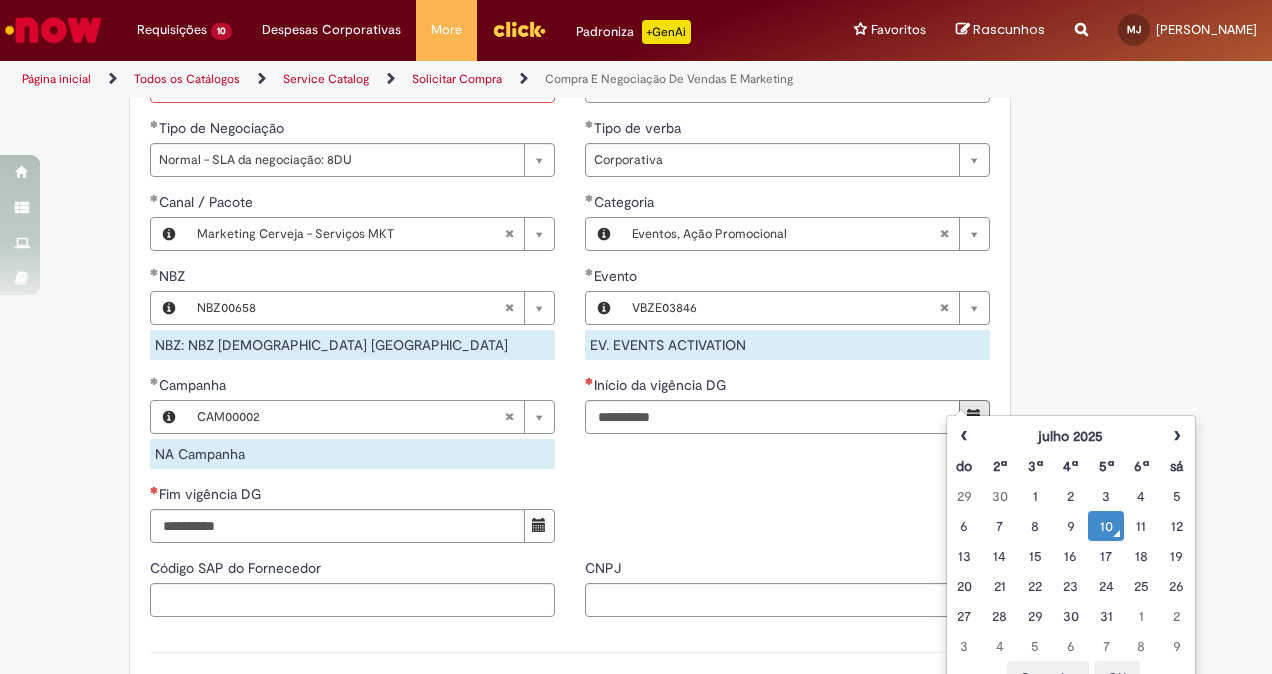 click on "10" at bounding box center (1105, 526) 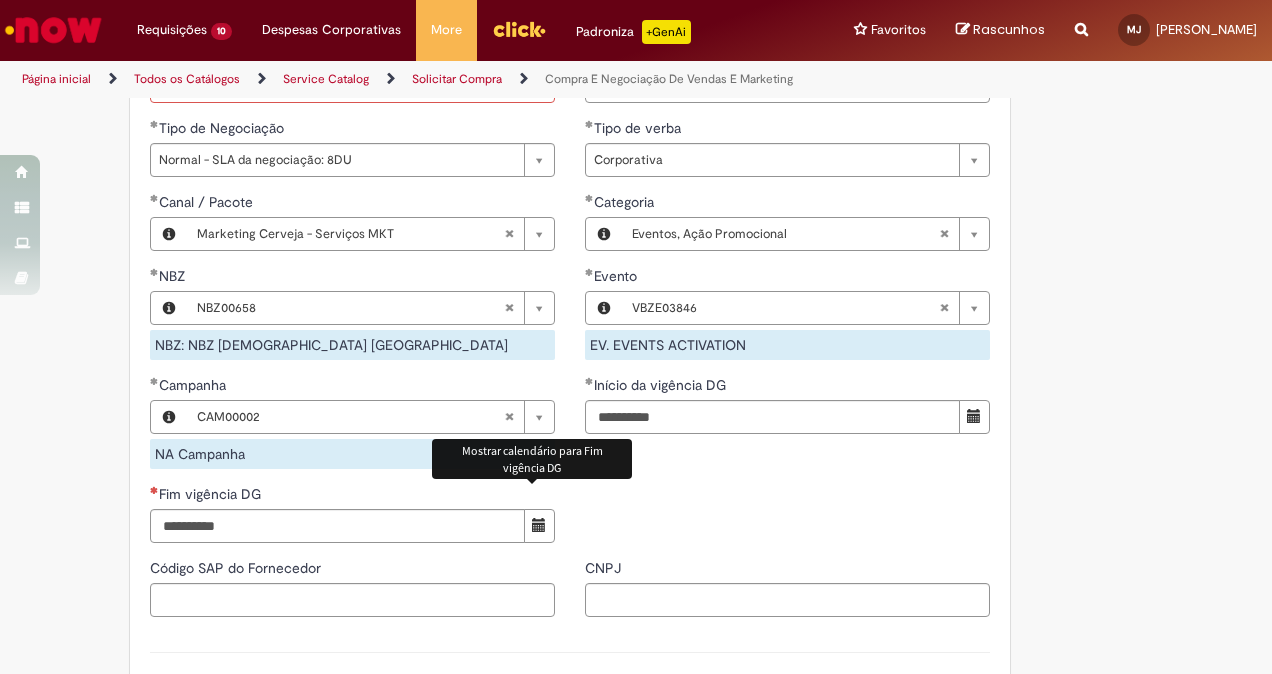 click at bounding box center [539, 526] 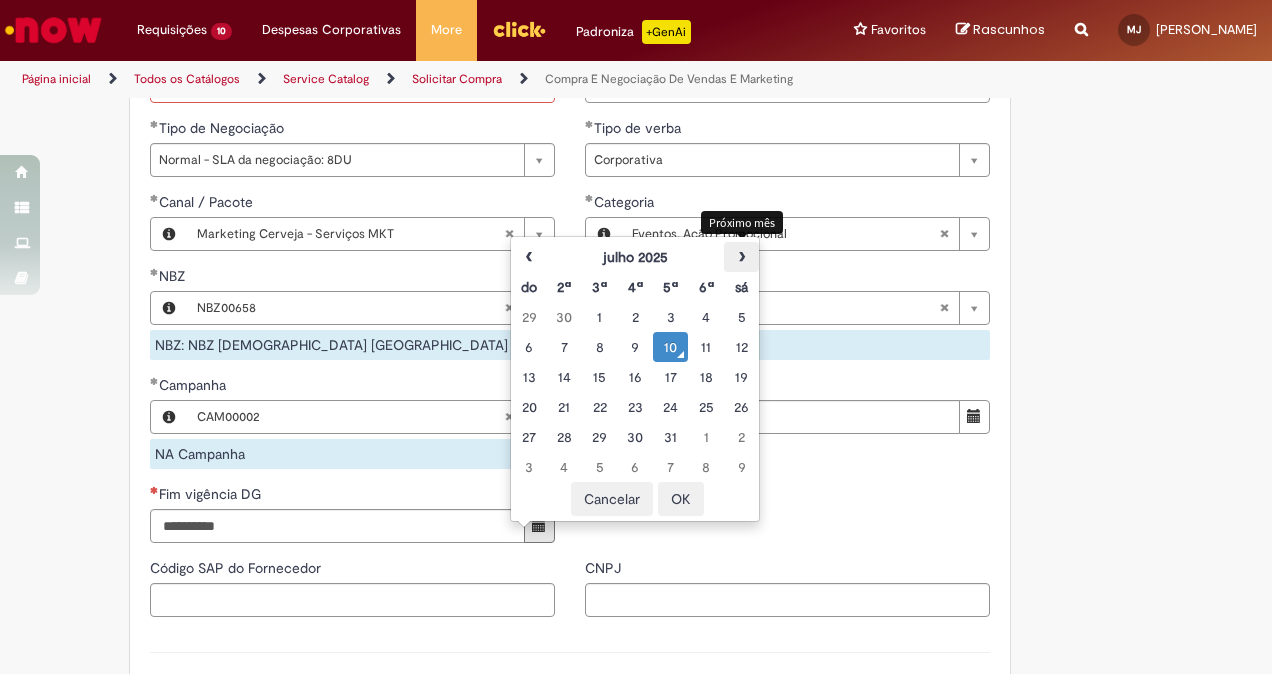 click on "›" at bounding box center (741, 257) 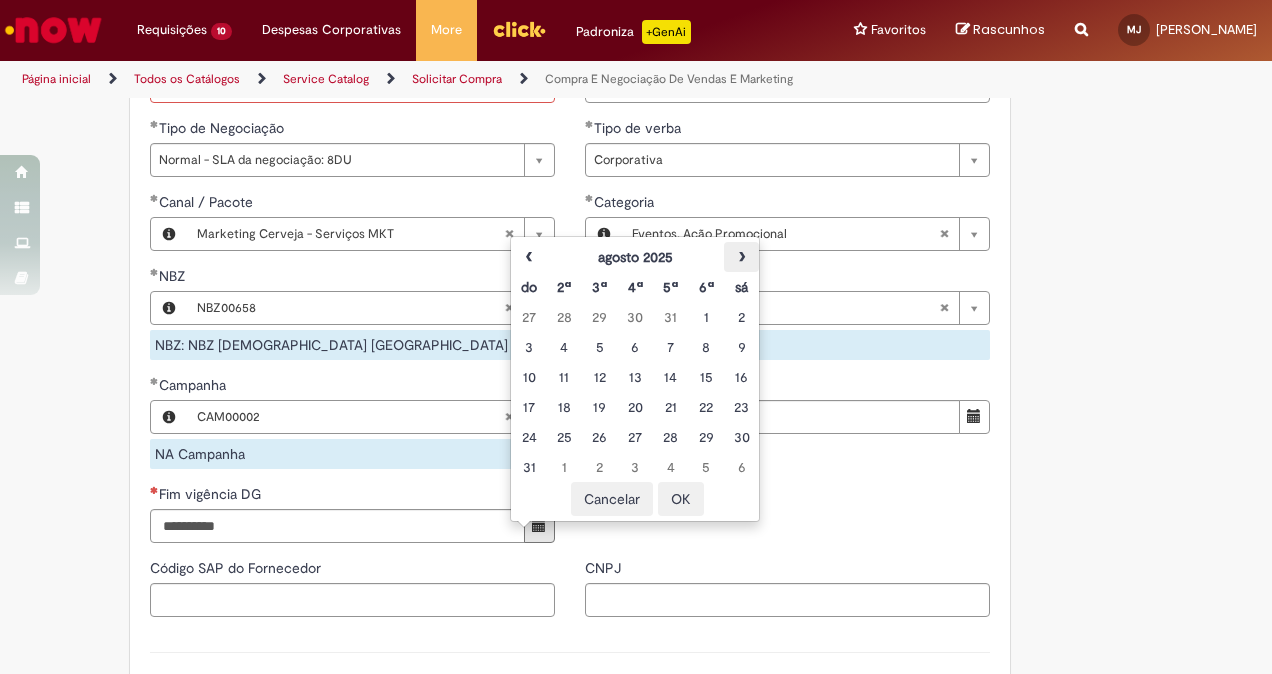 click on "›" at bounding box center [741, 257] 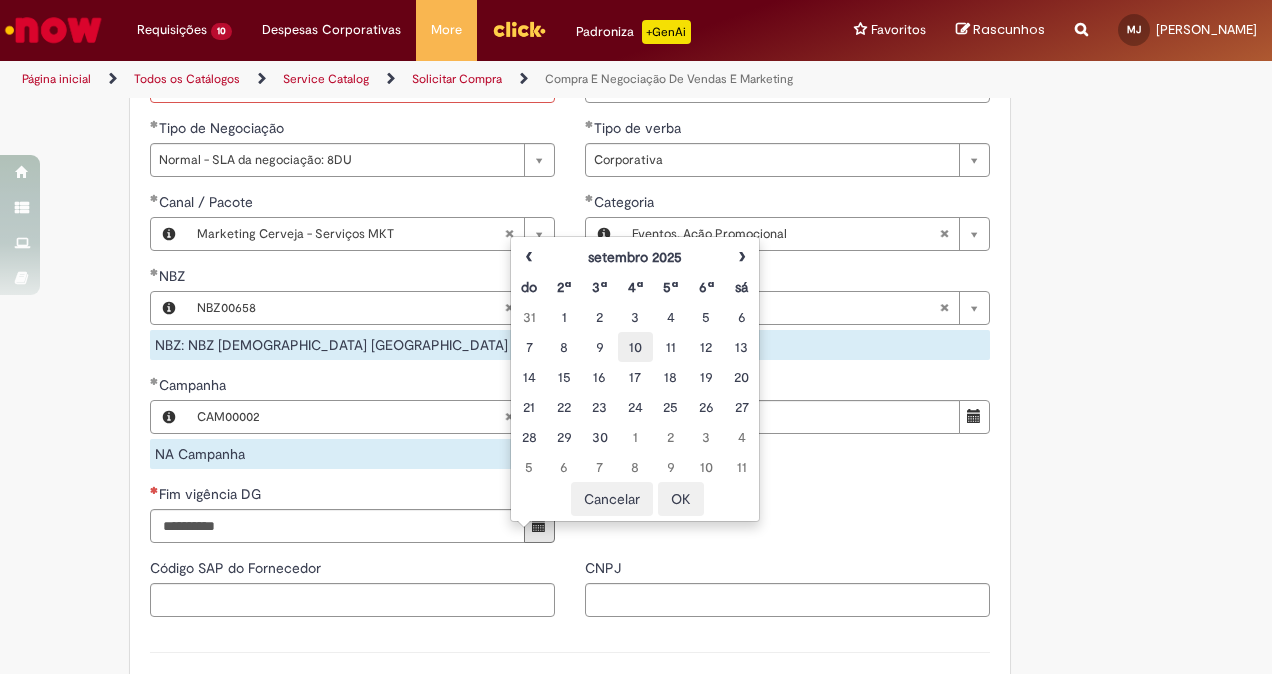 click on "10" at bounding box center [635, 347] 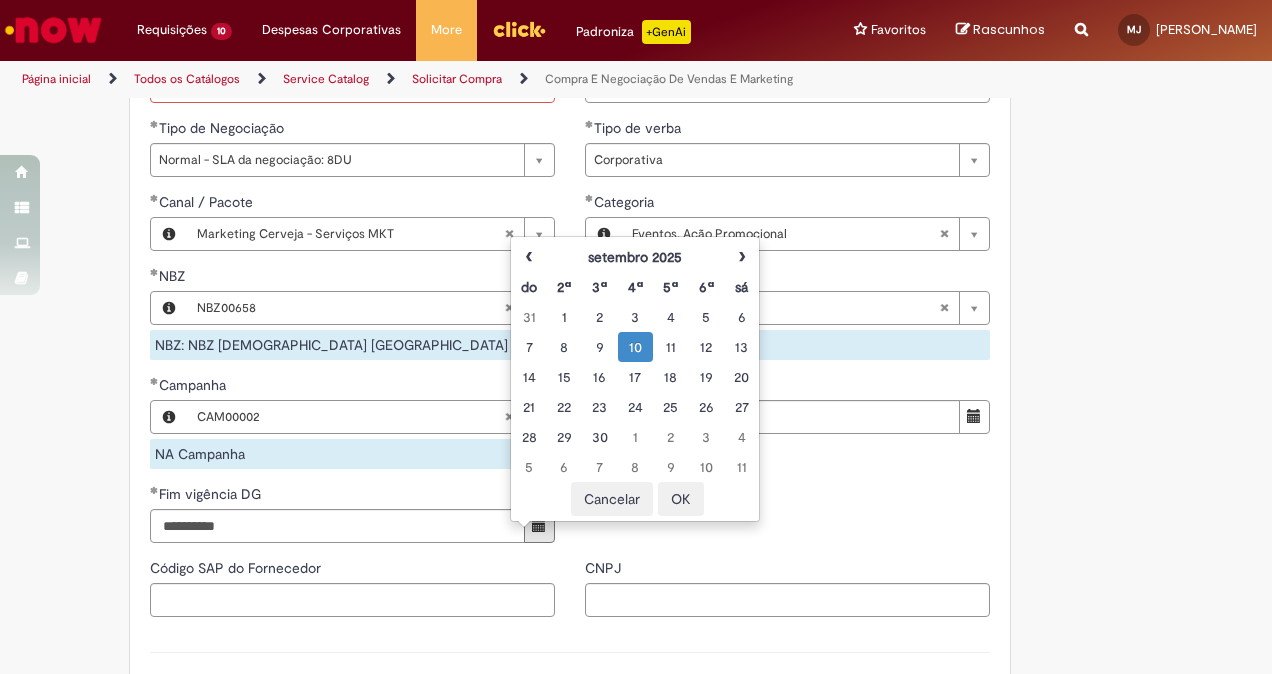 click on "**********" at bounding box center [352, 227] 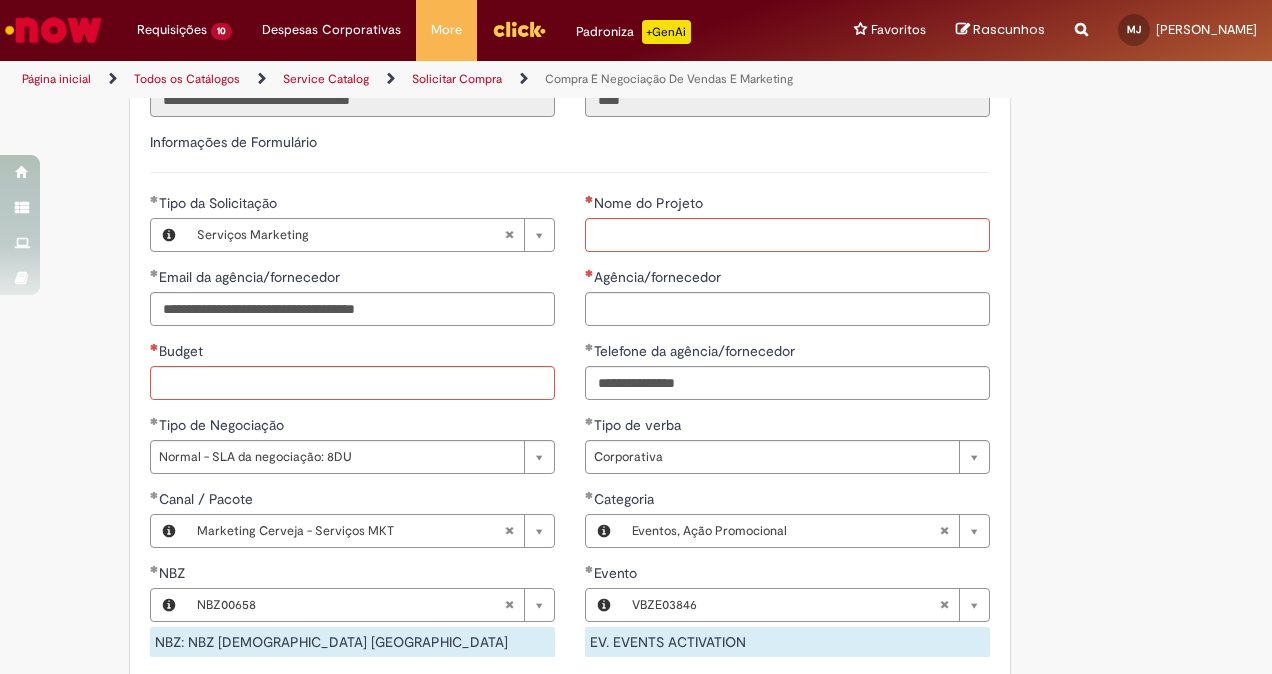 scroll, scrollTop: 870, scrollLeft: 0, axis: vertical 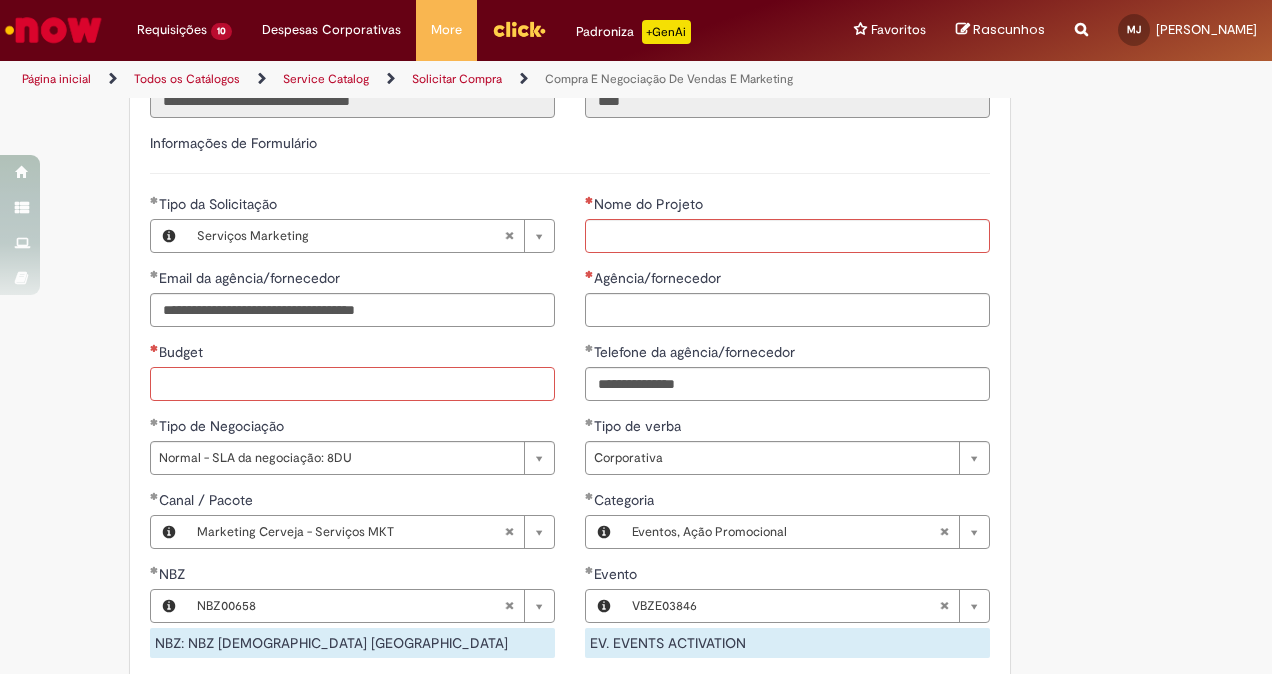 click on "Budget" at bounding box center [352, 384] 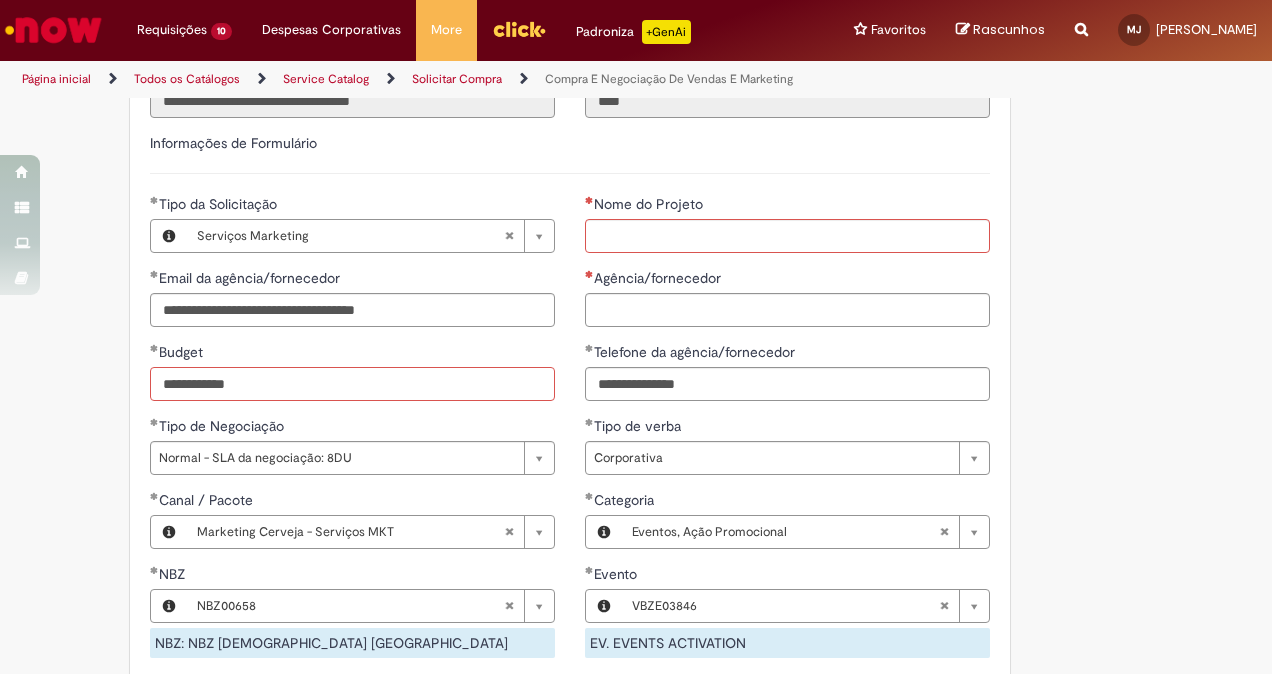 type on "**********" 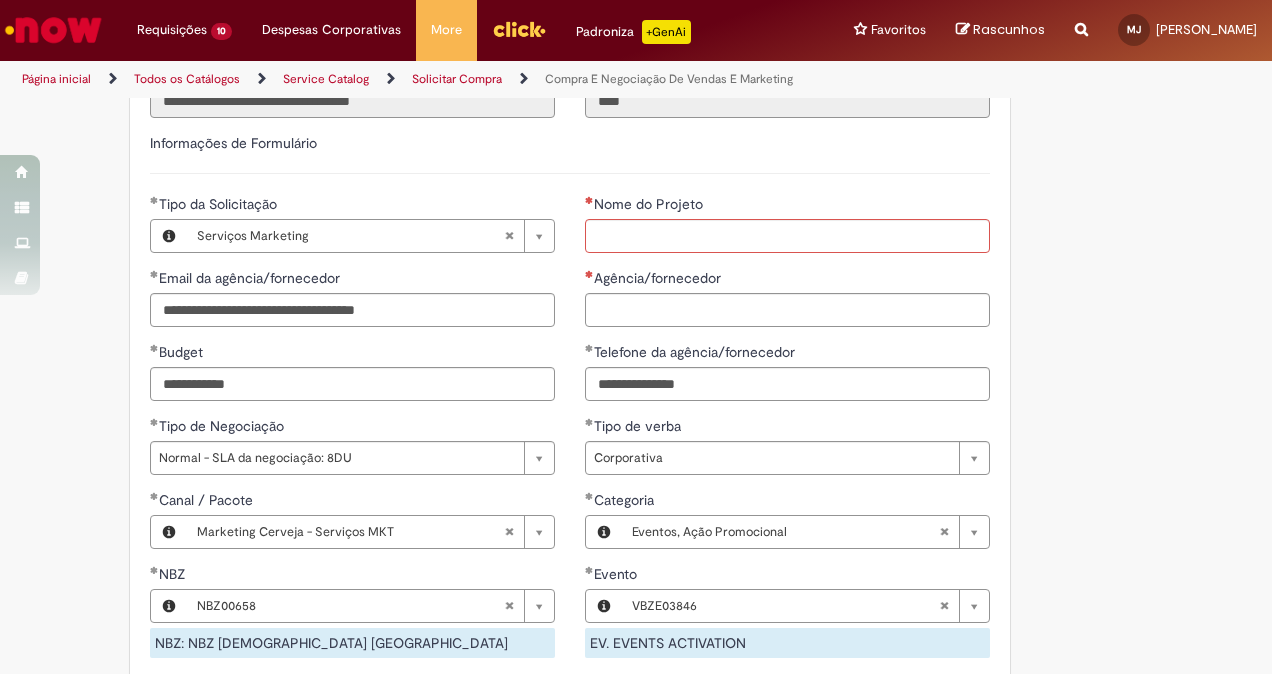 click on "Budget" at bounding box center (352, 354) 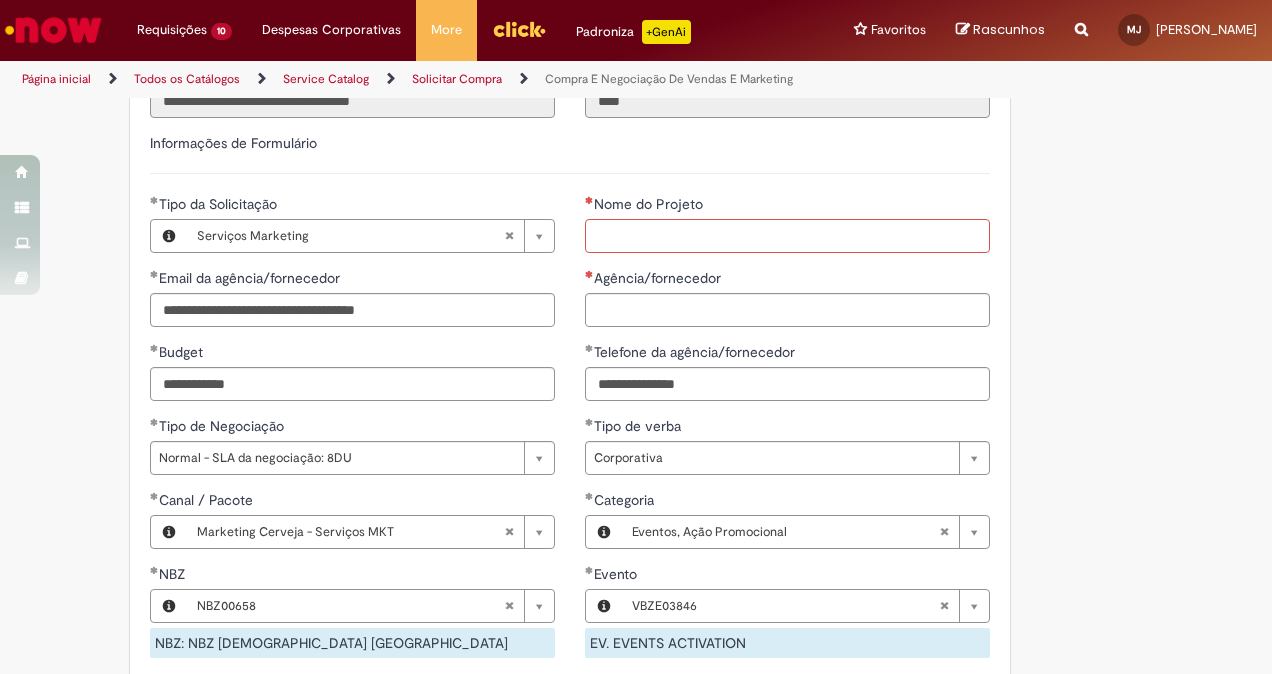 click on "Nome do Projeto" at bounding box center (787, 236) 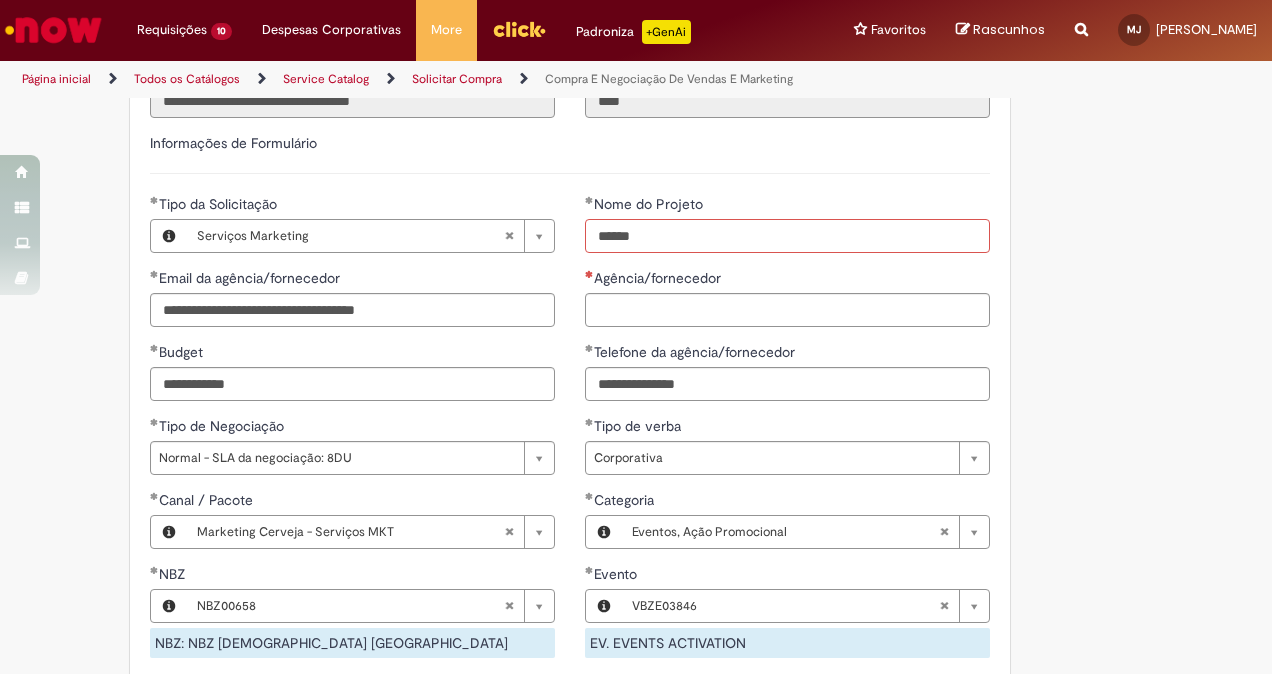 type on "**********" 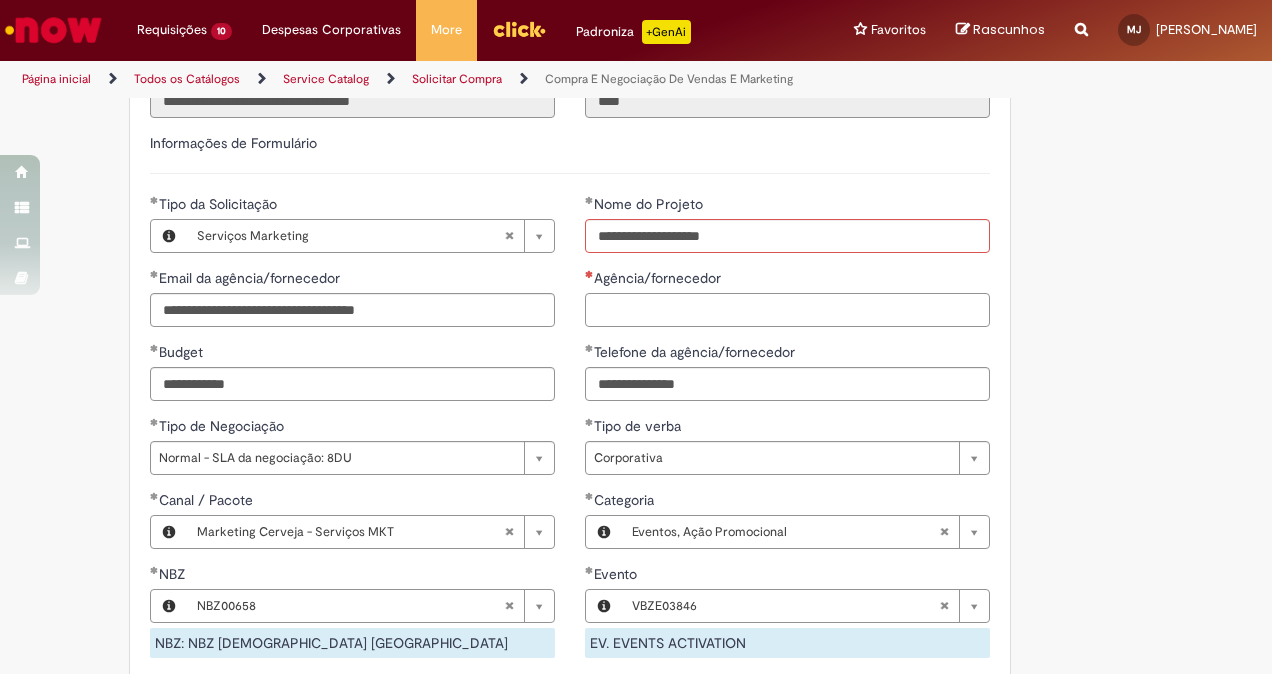 click on "Agência/fornecedor" at bounding box center [787, 310] 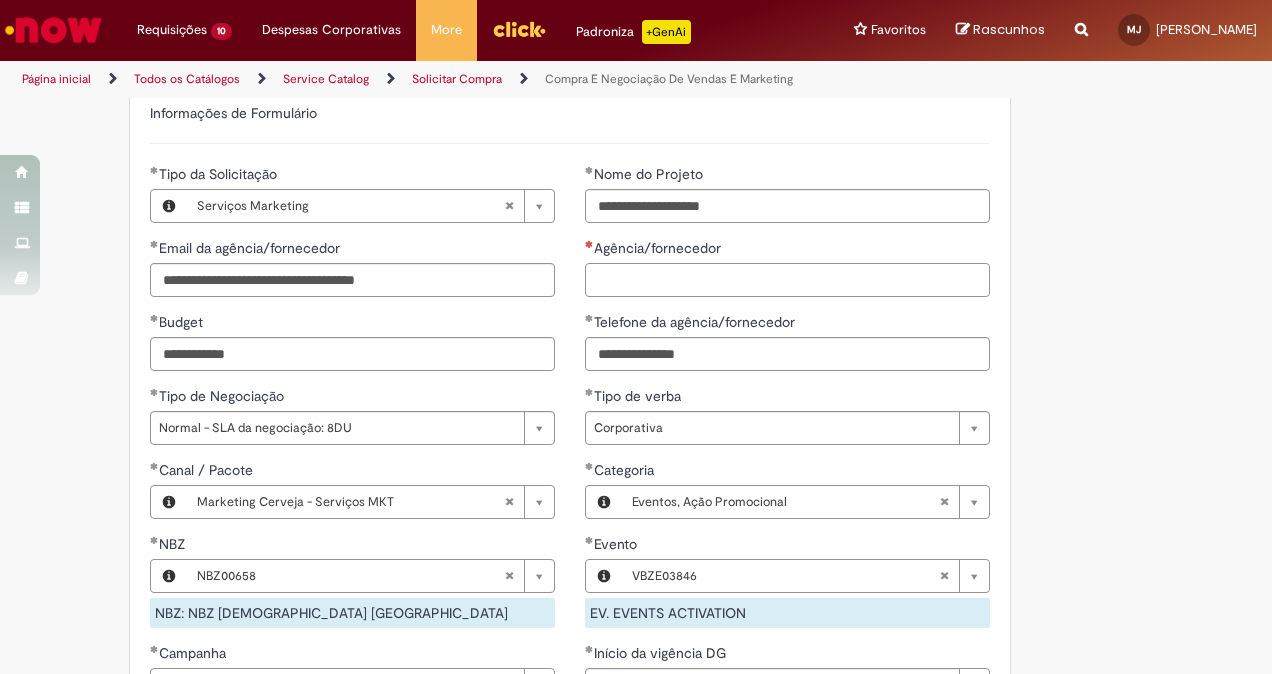 scroll, scrollTop: 908, scrollLeft: 0, axis: vertical 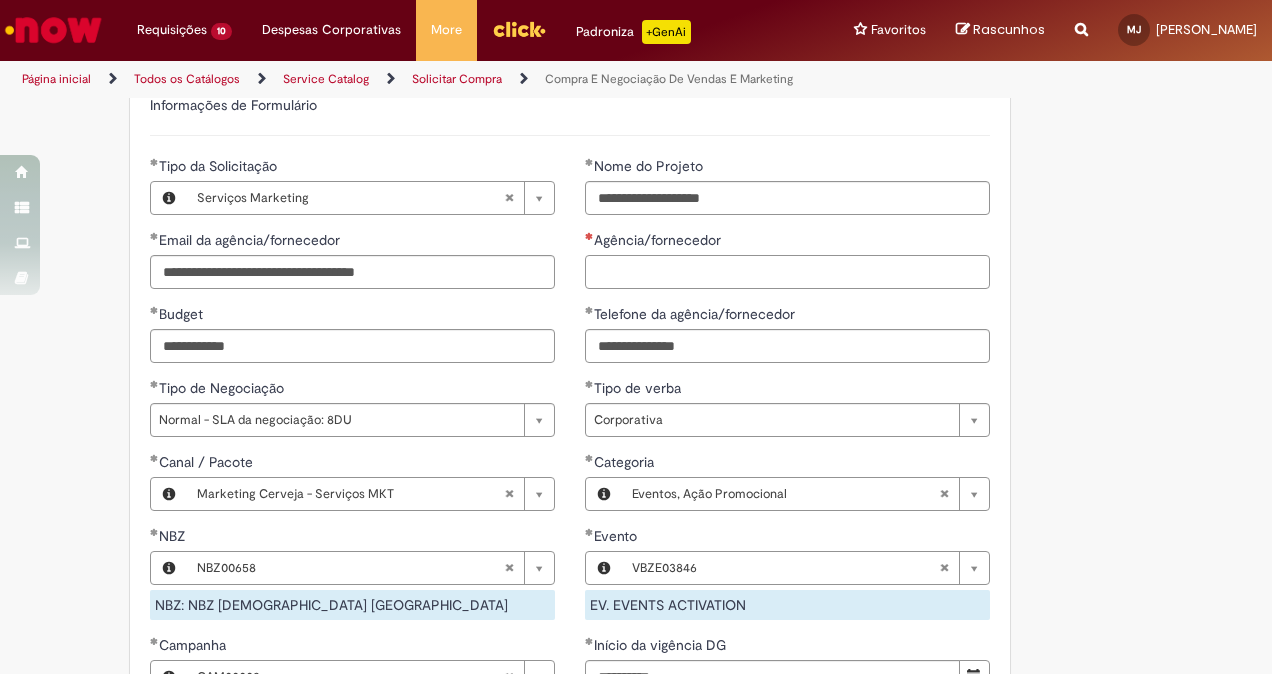 paste on "**********" 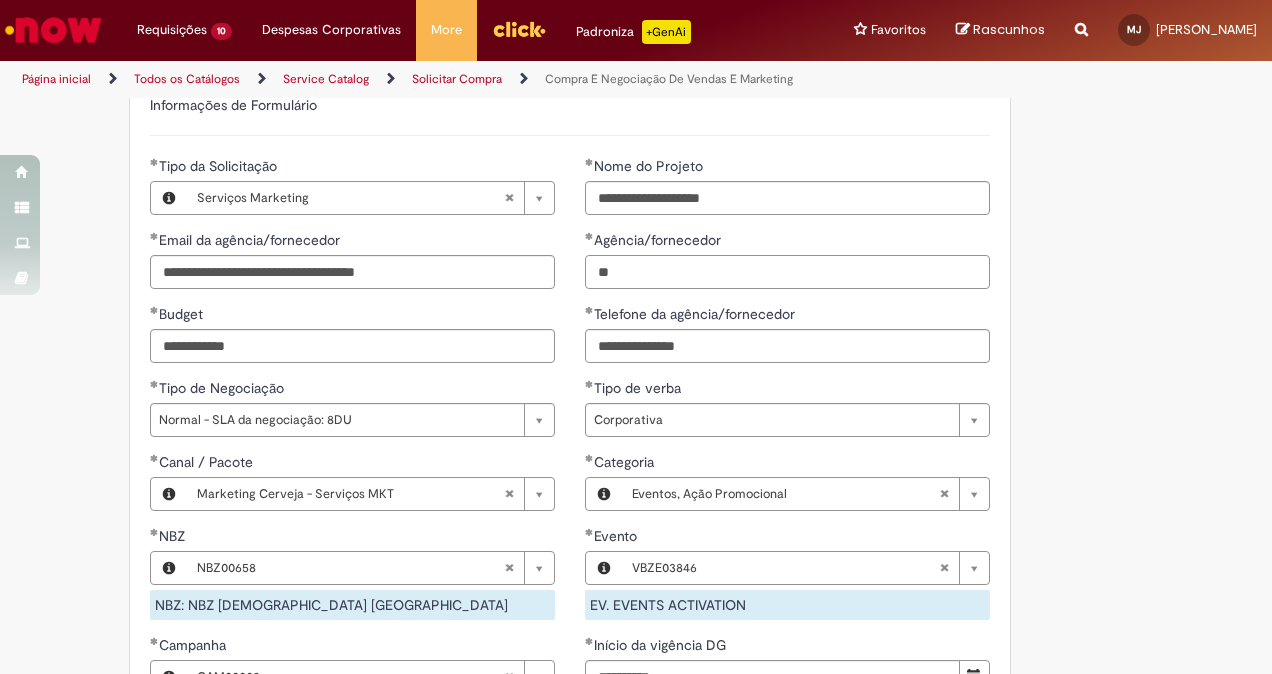 type on "*" 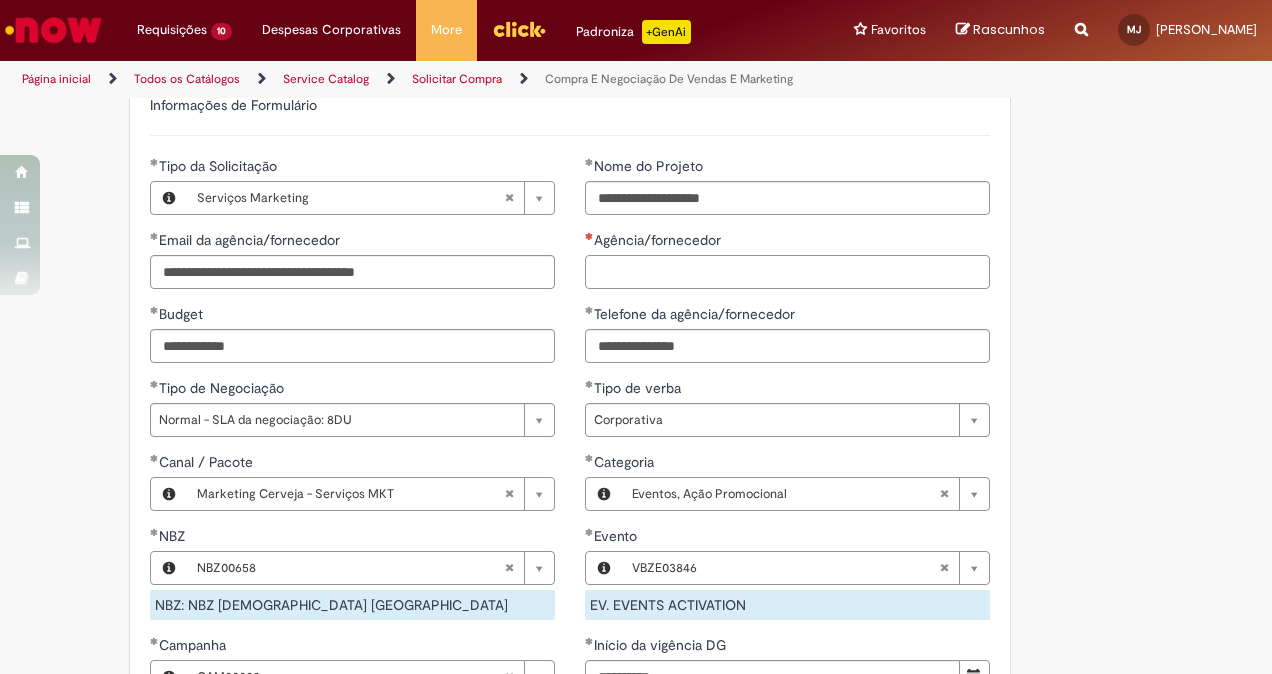 paste on "**********" 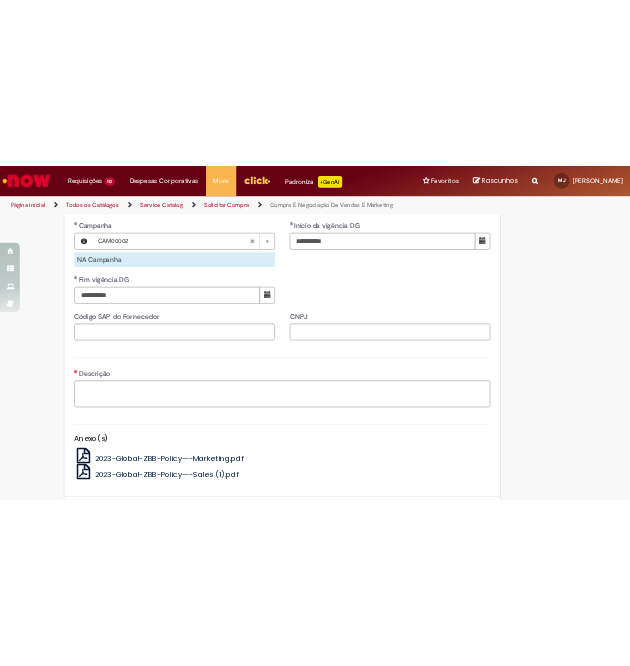 scroll, scrollTop: 1435, scrollLeft: 0, axis: vertical 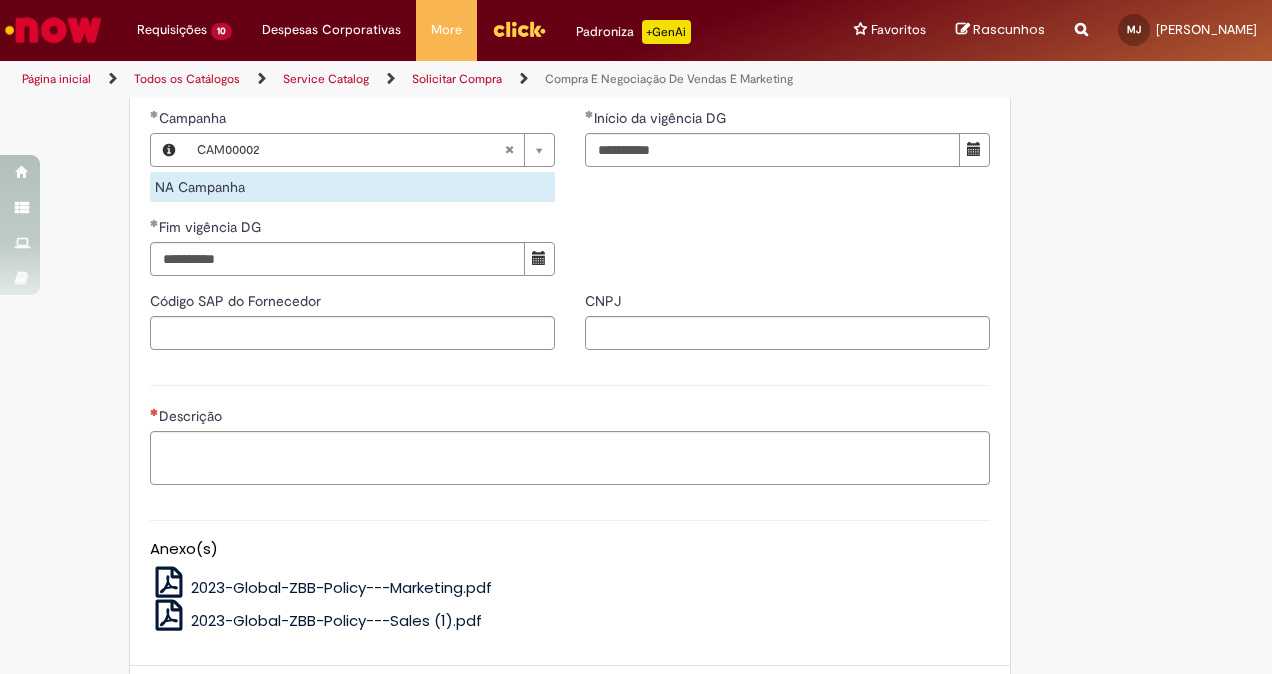 type on "**********" 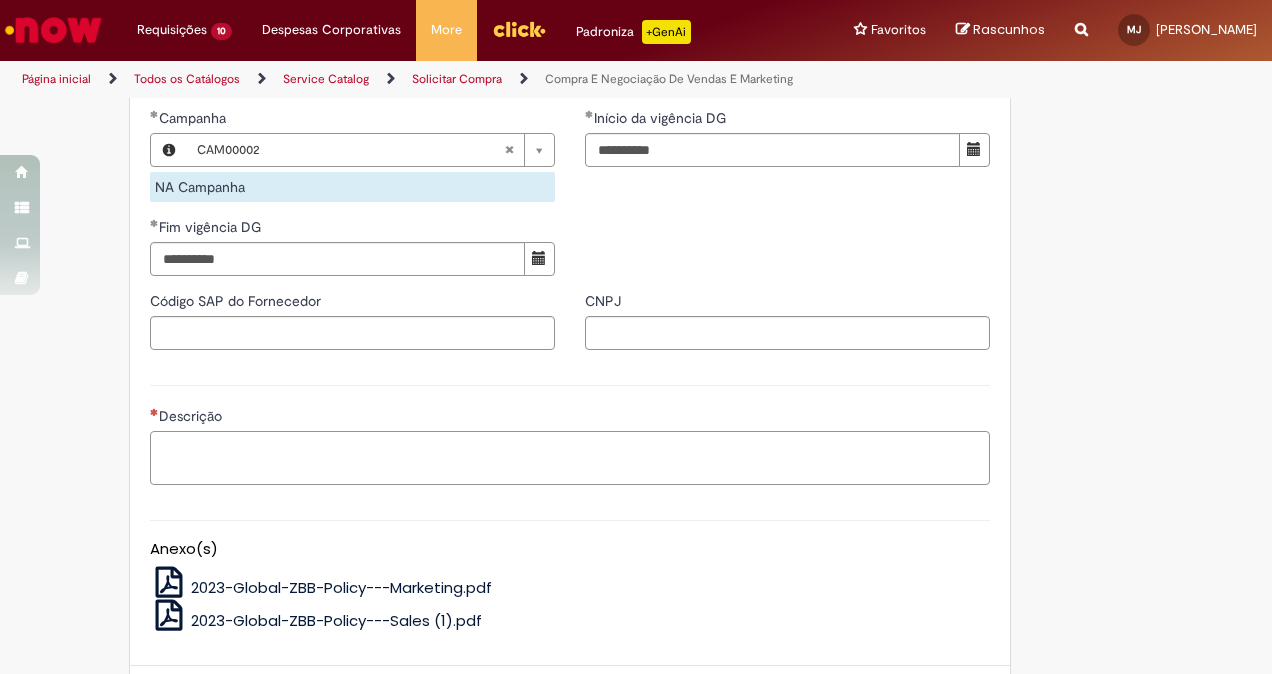 click on "Descrição" at bounding box center (570, 457) 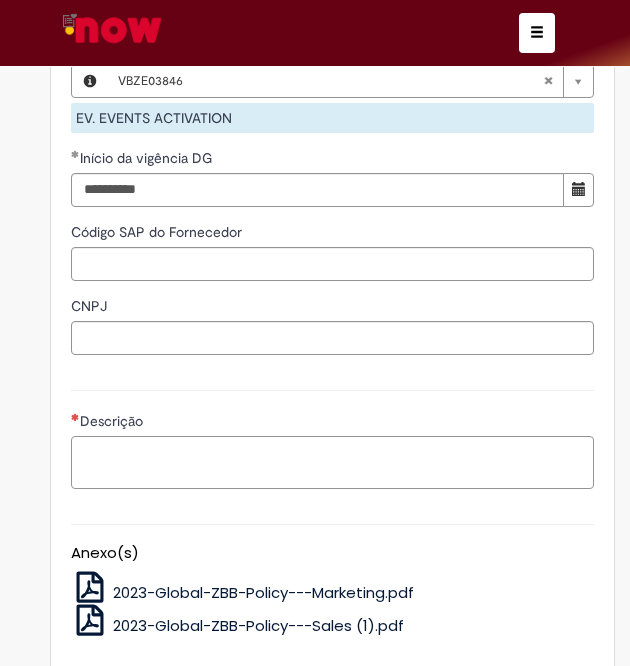 scroll, scrollTop: 2534, scrollLeft: 0, axis: vertical 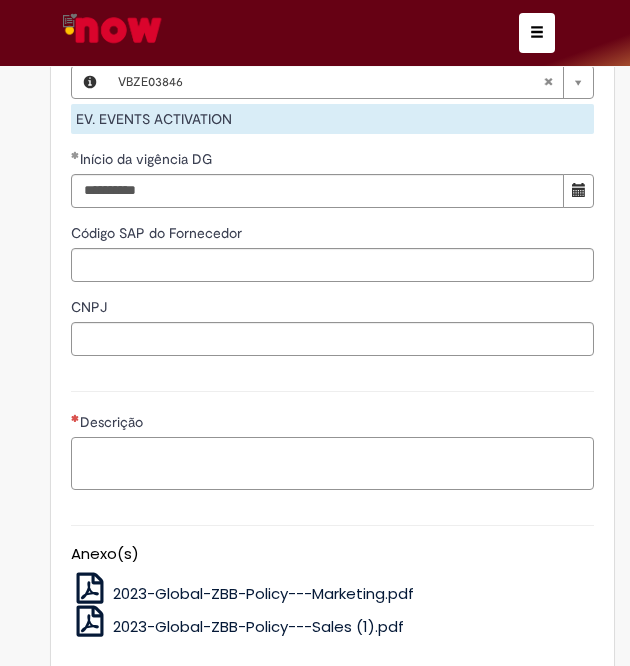 click on "Descrição" at bounding box center [332, 463] 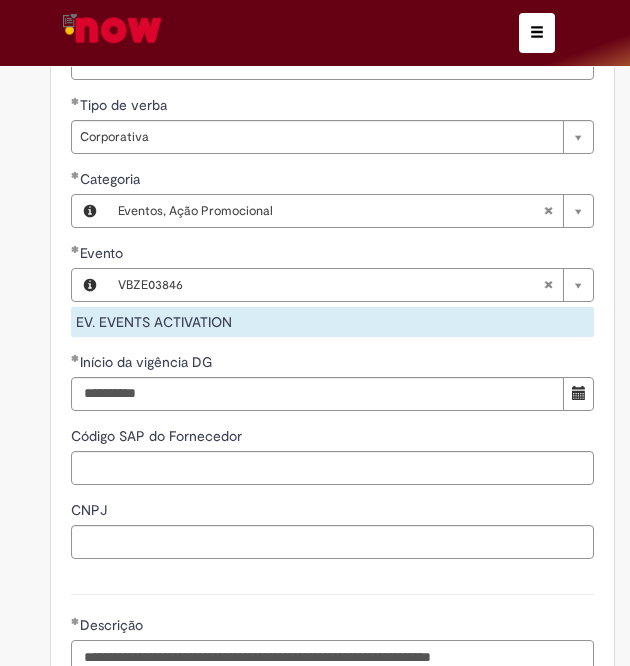 scroll, scrollTop: 2672, scrollLeft: 0, axis: vertical 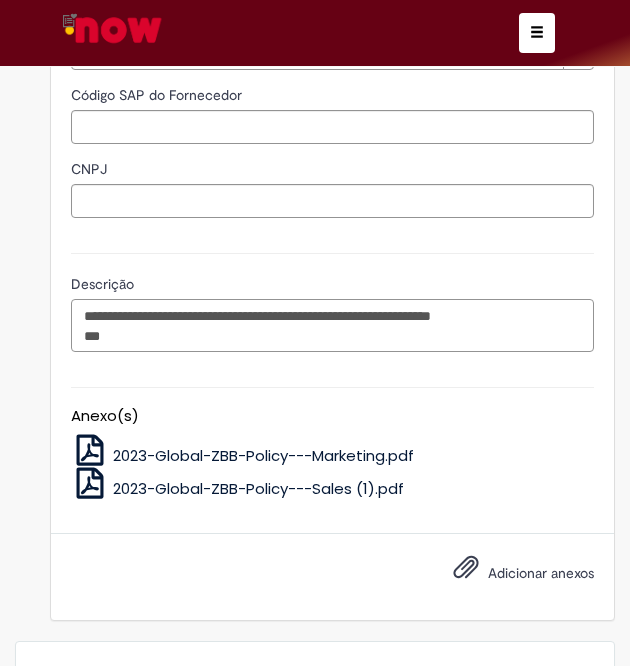 paste on "**********" 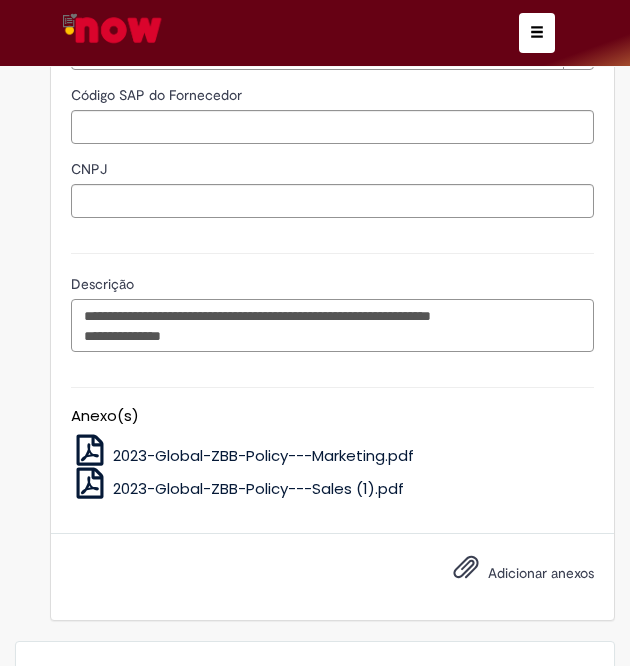 click on "**********" at bounding box center (332, 325) 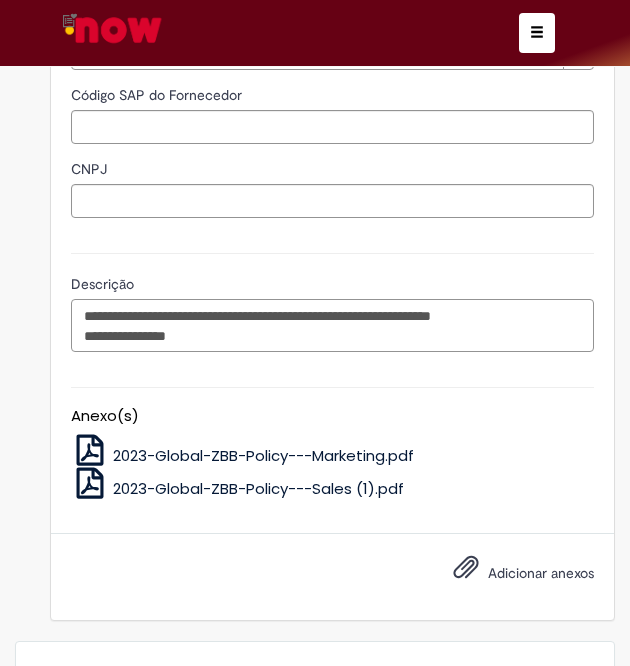 type on "**********" 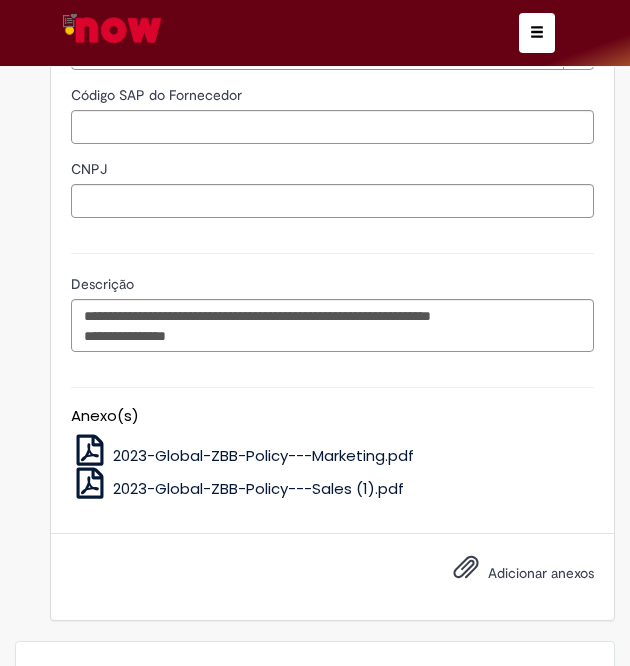 click on "Anexo(s)
2023-Global-ZBB-Policy---Marketing.pdf
2023-Global-ZBB-Policy---Sales (1).pdf" at bounding box center [332, 440] 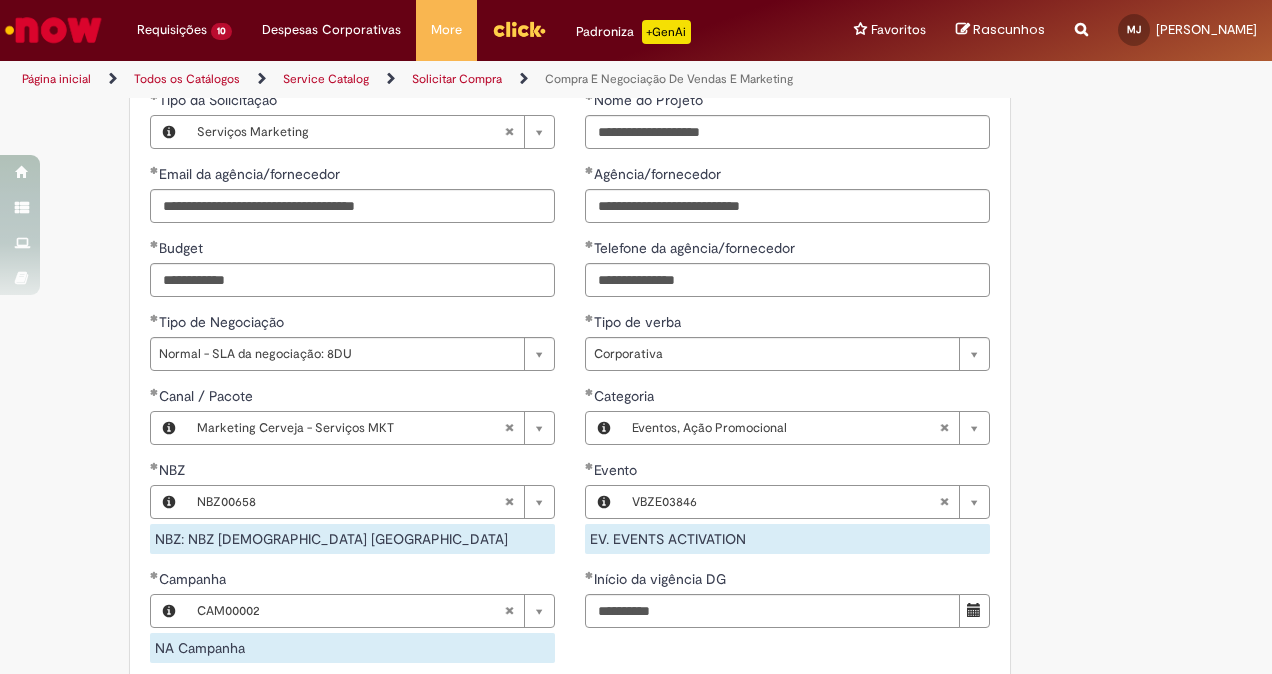 scroll, scrollTop: 1587, scrollLeft: 0, axis: vertical 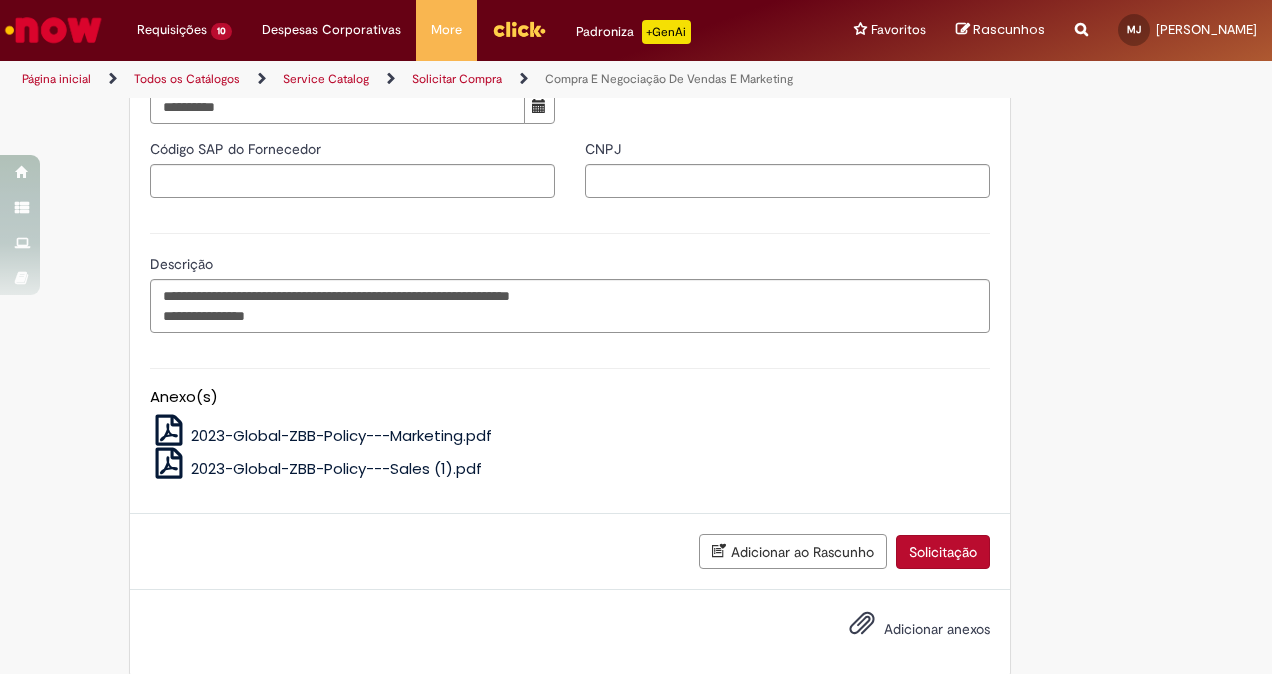 click on "Solicitação" at bounding box center (943, 552) 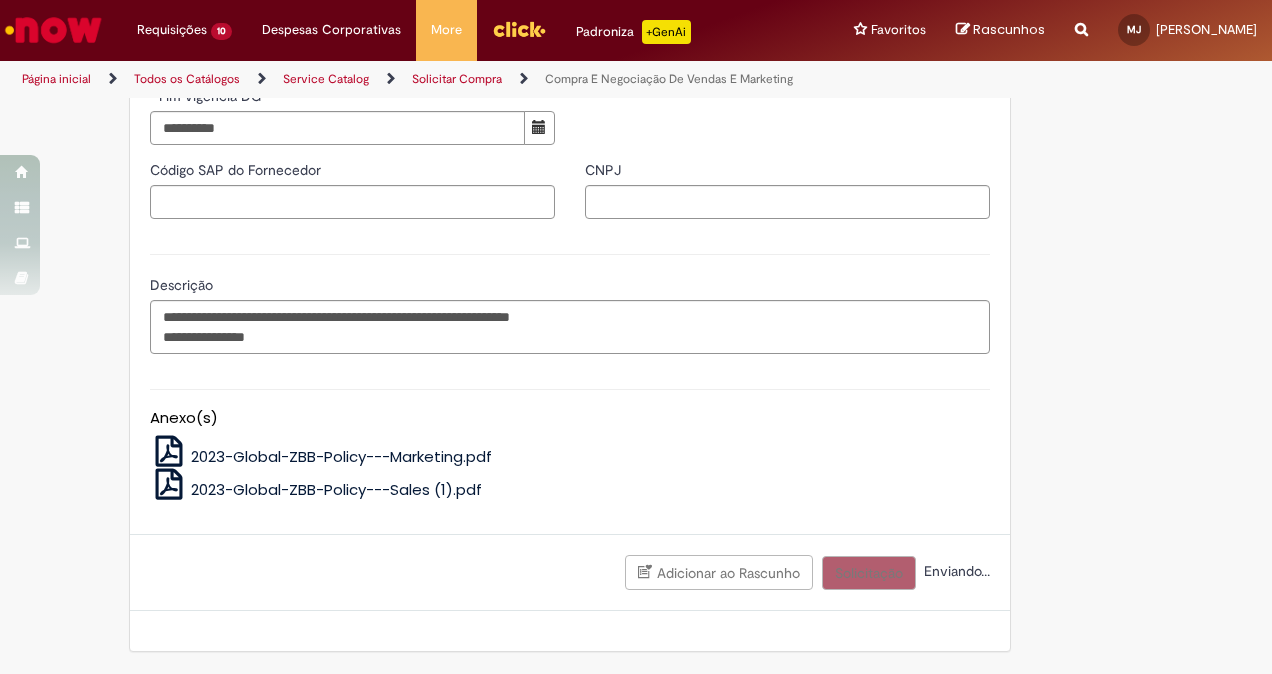 scroll, scrollTop: 1542, scrollLeft: 0, axis: vertical 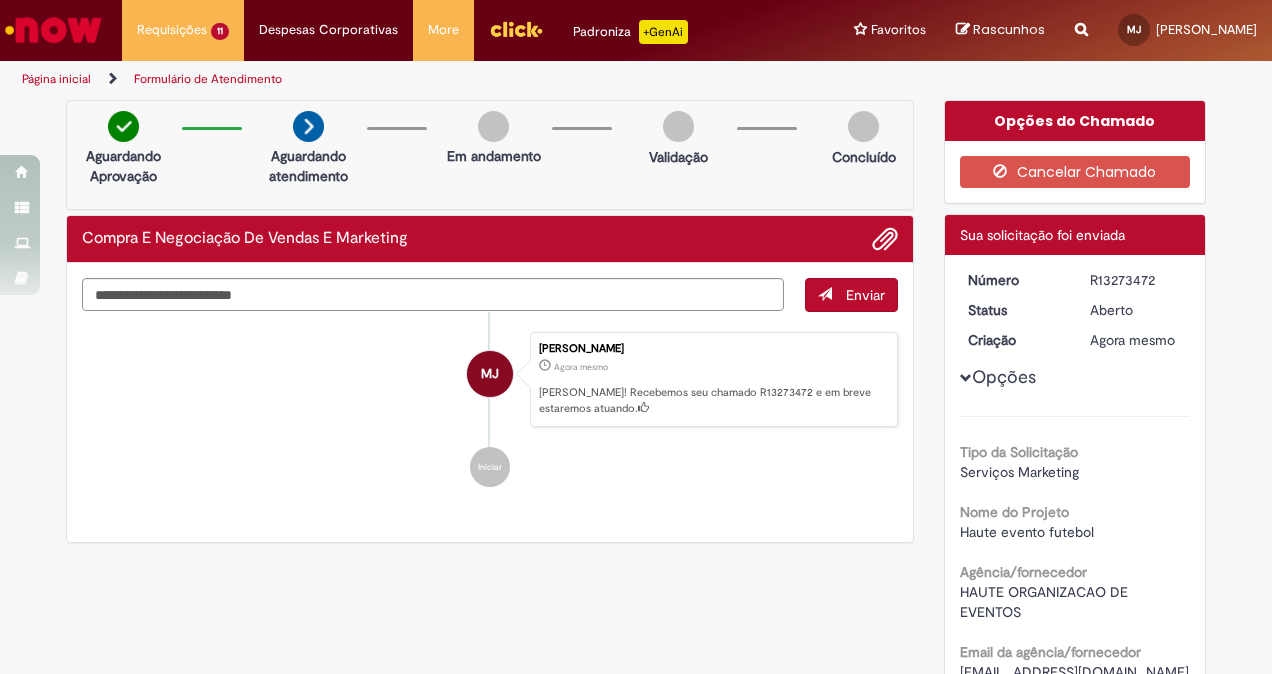 drag, startPoint x: 1081, startPoint y: 278, endPoint x: 1176, endPoint y: 285, distance: 95.257545 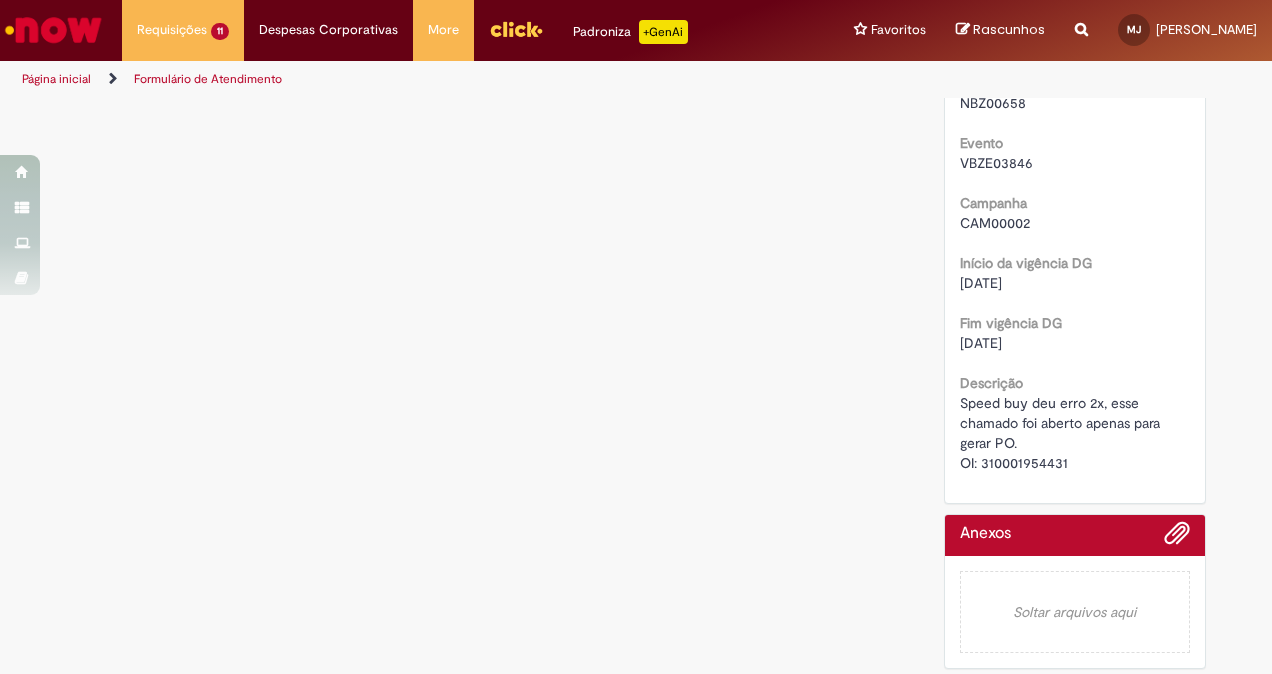 scroll, scrollTop: 1010, scrollLeft: 0, axis: vertical 